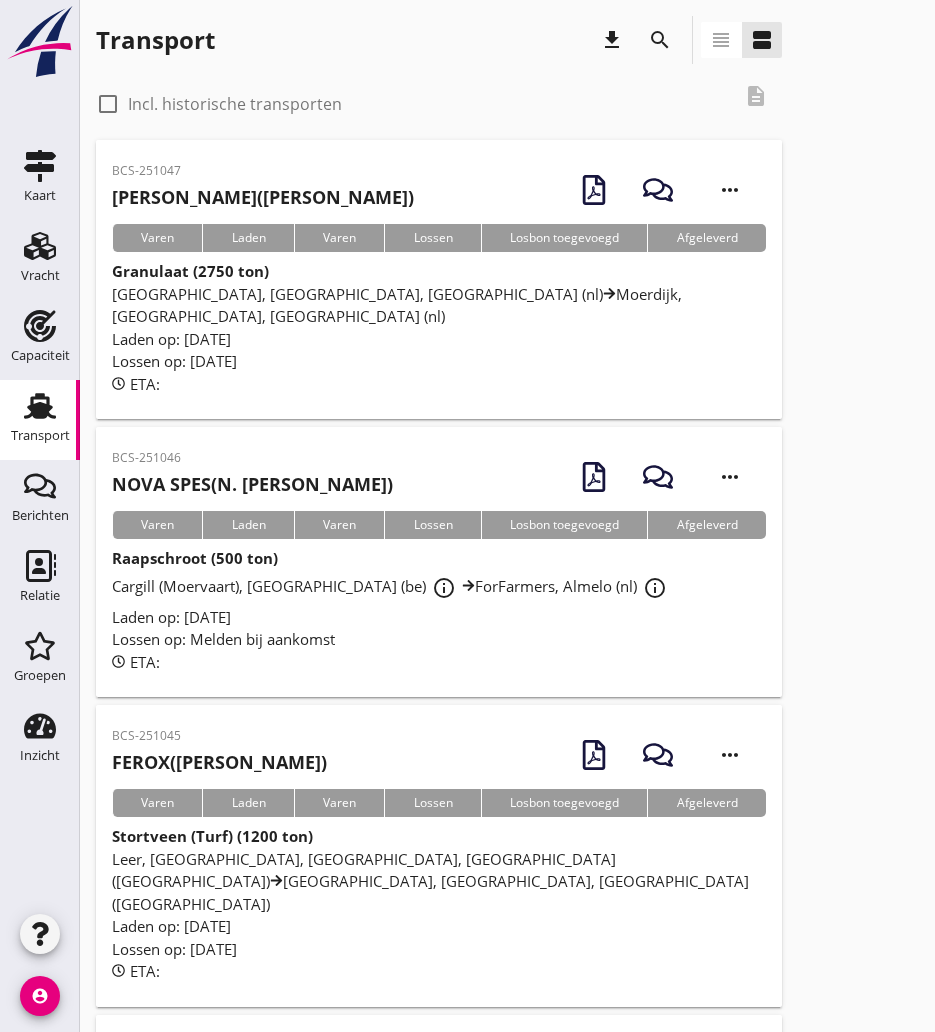 scroll, scrollTop: 0, scrollLeft: 0, axis: both 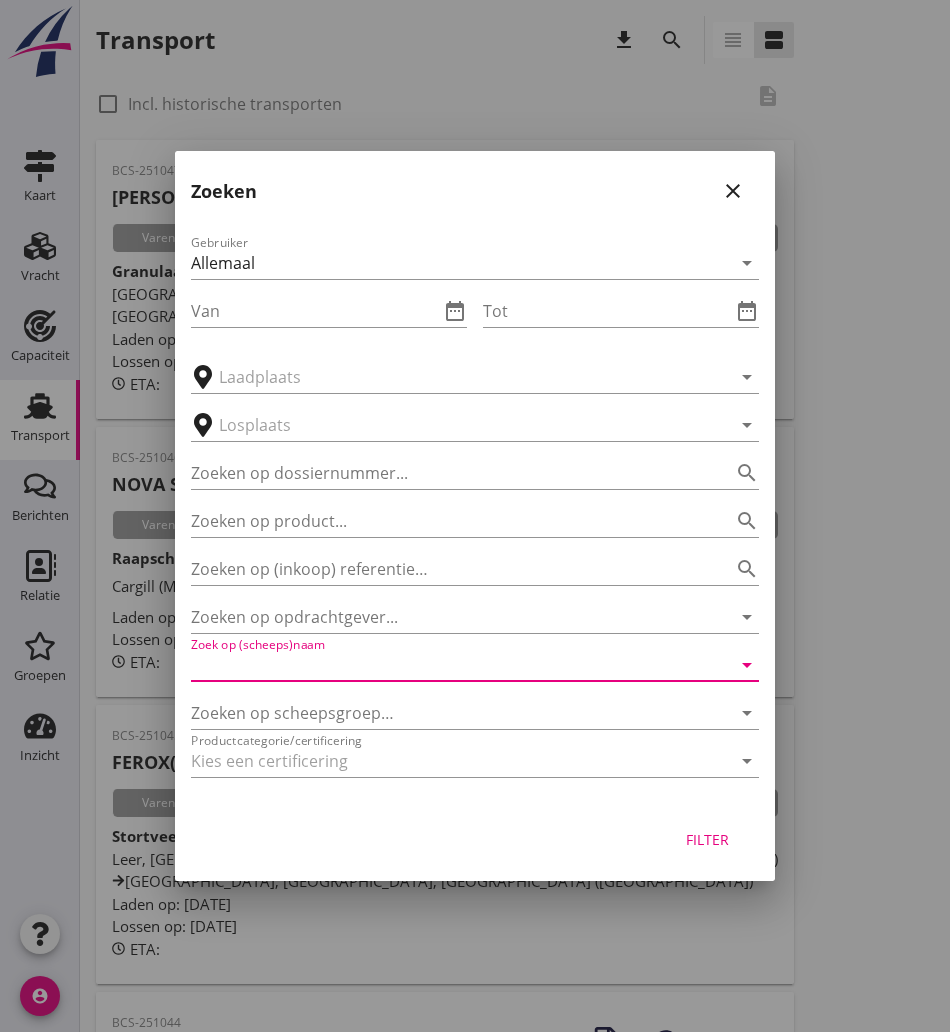 click at bounding box center (447, 665) 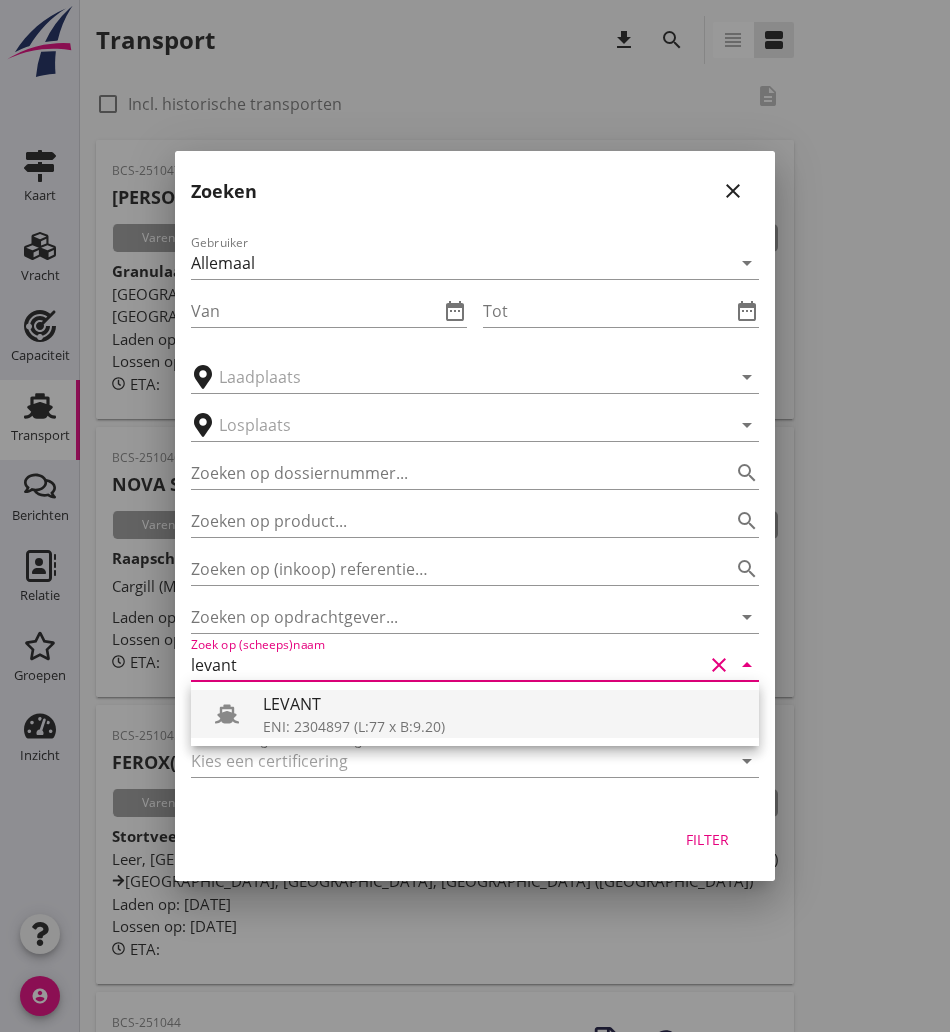 click on "ENI: 2304897 (L:77 x B:9.20)" at bounding box center [503, 726] 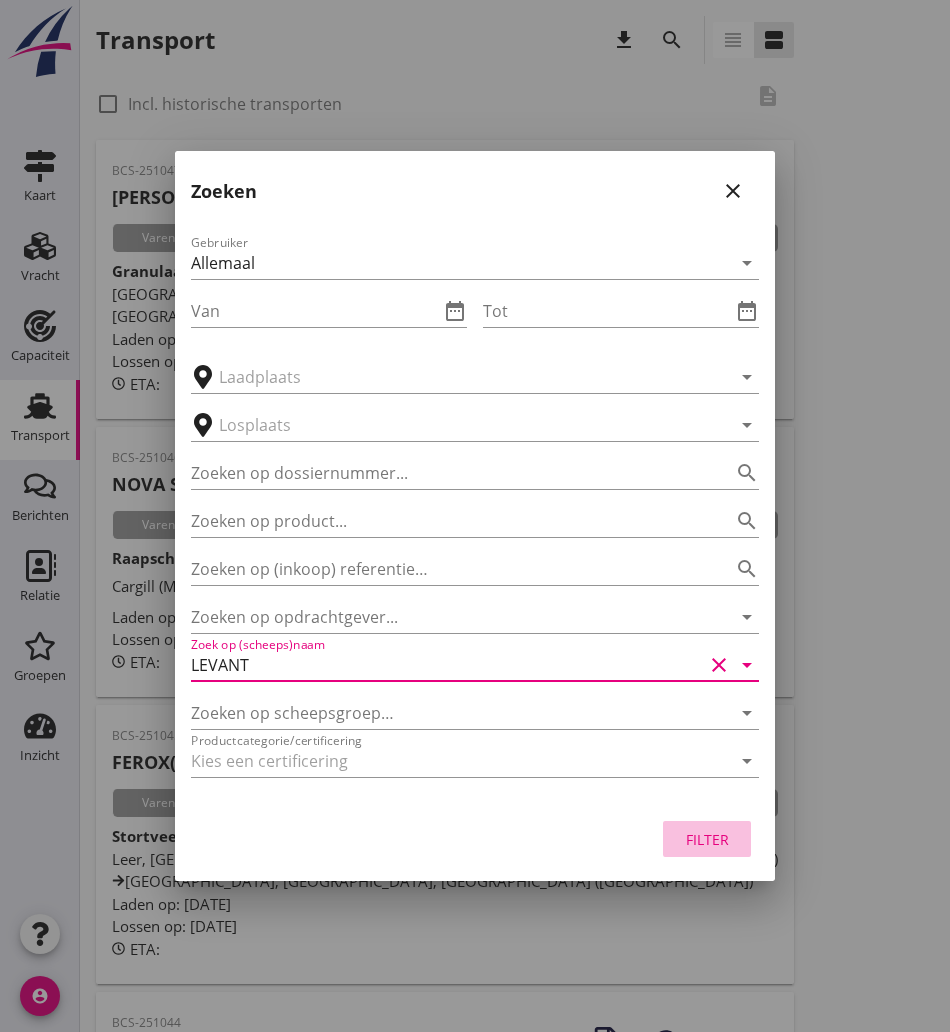 click on "Filter" at bounding box center (707, 839) 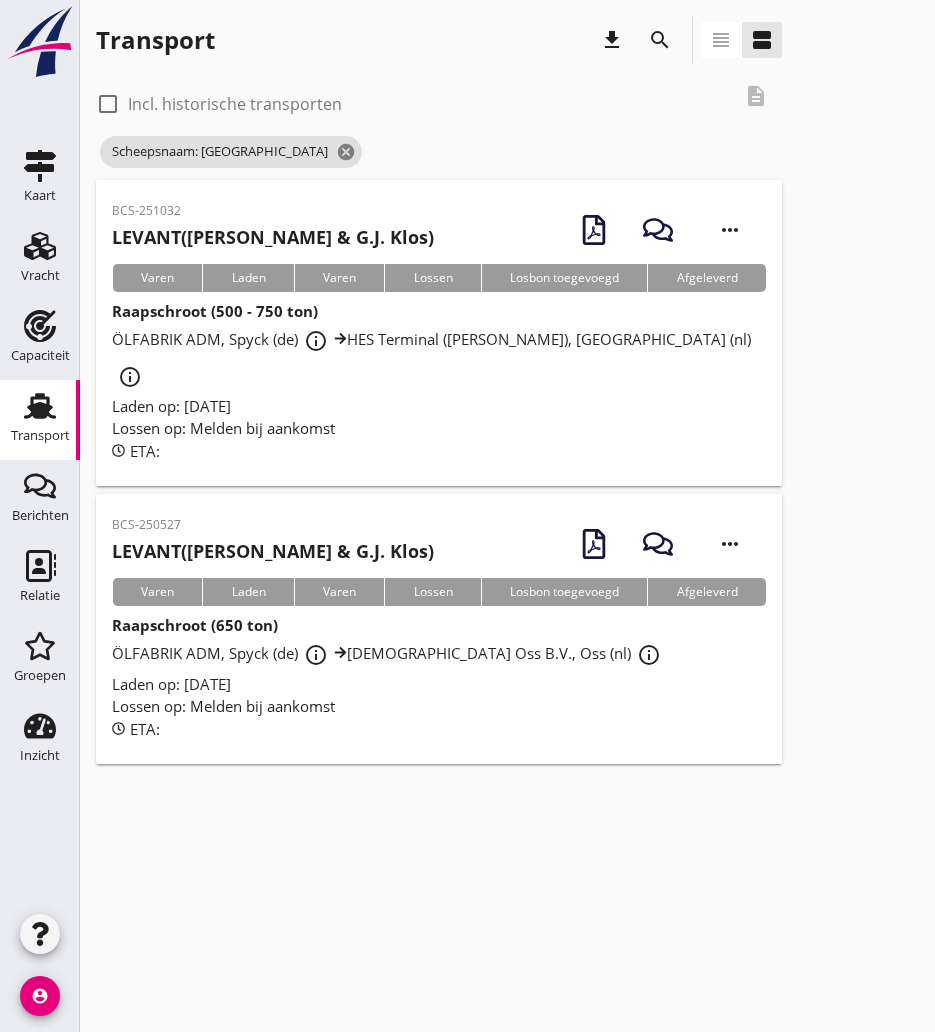 click on "LEVANT  (K. de Pree & G.J. Klos)" at bounding box center [273, 237] 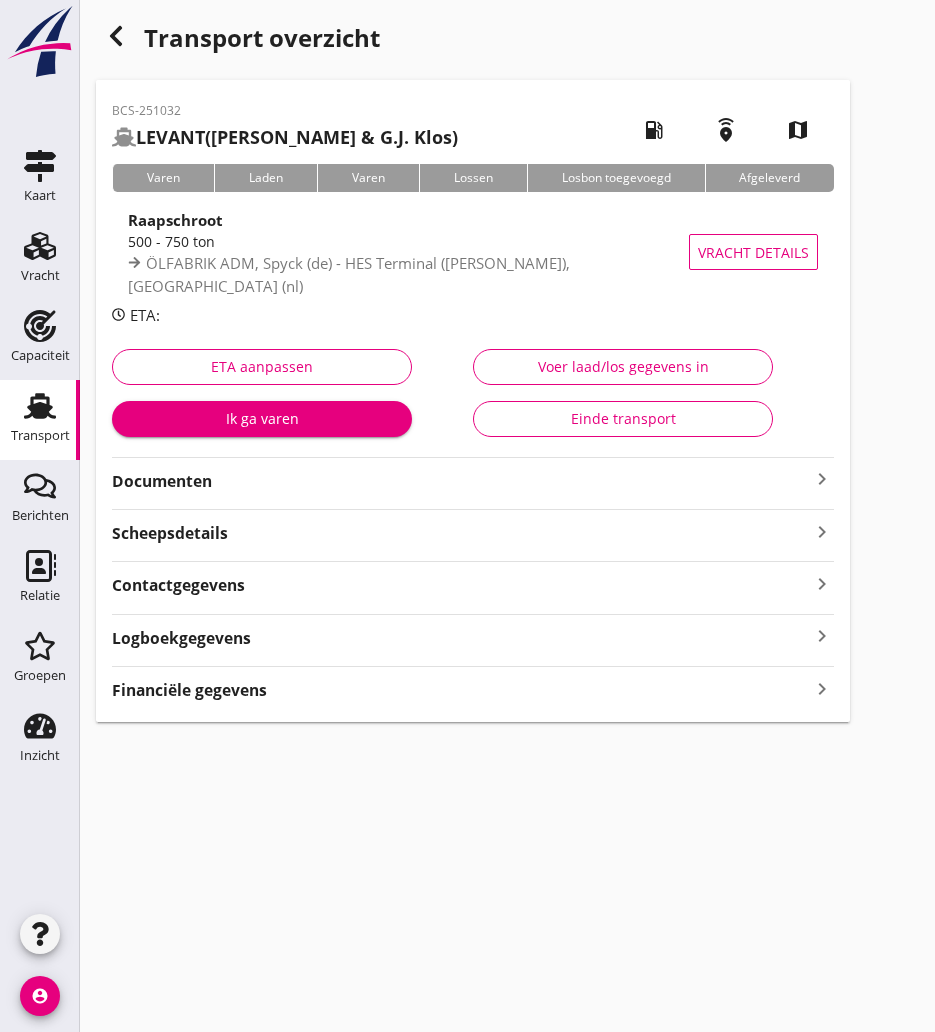 click on "Documenten" at bounding box center [461, 481] 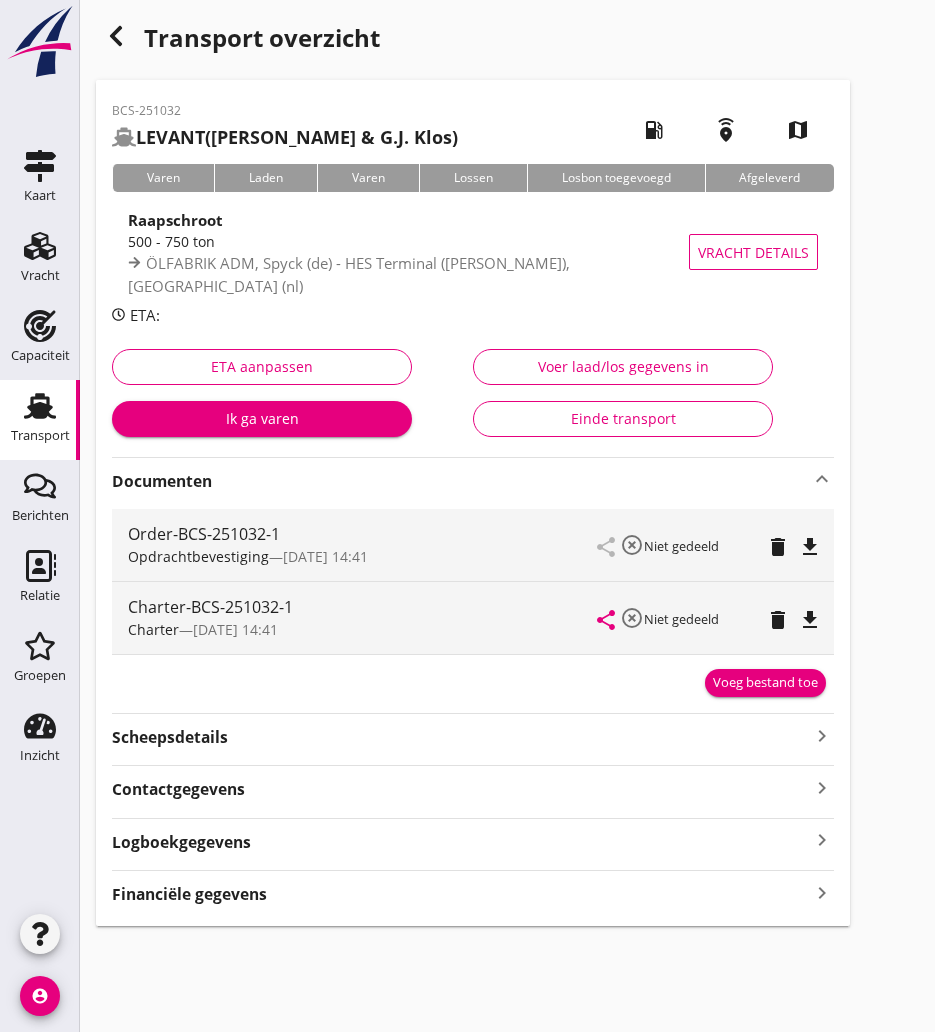 click on "file_download" at bounding box center (810, 620) 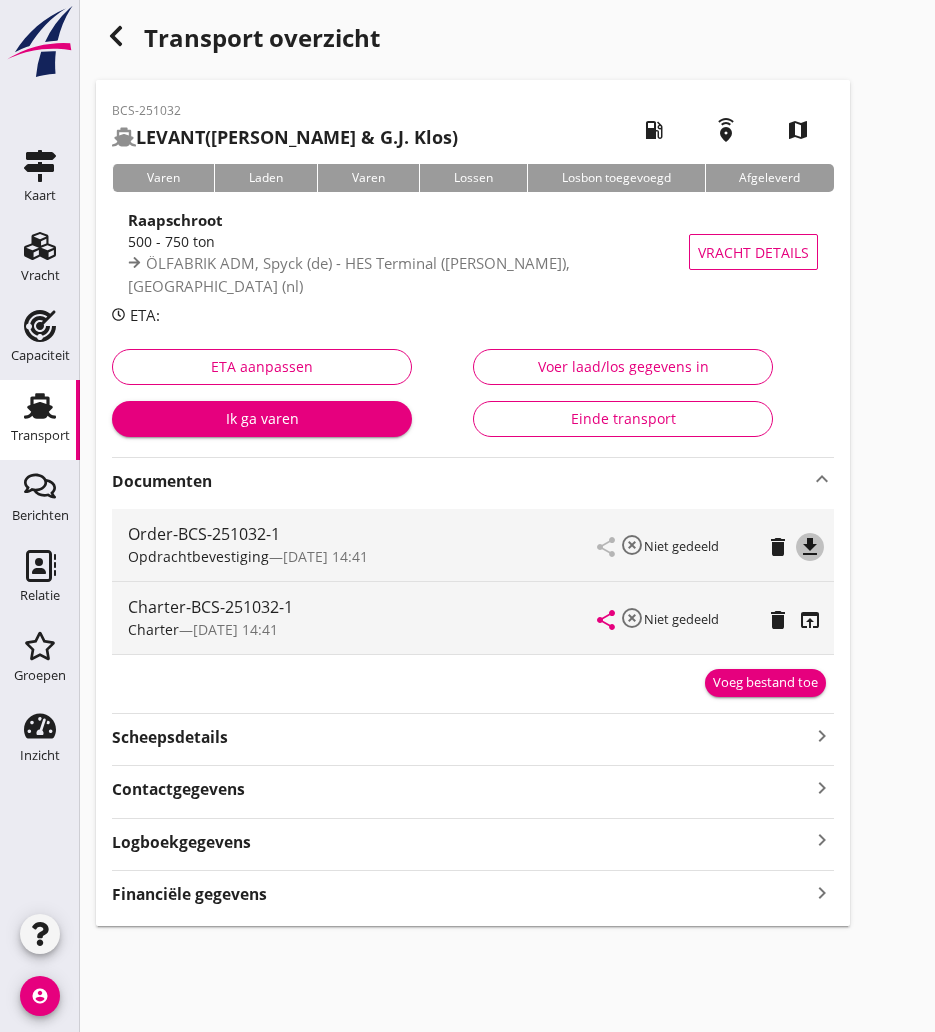click on "file_download" at bounding box center (810, 547) 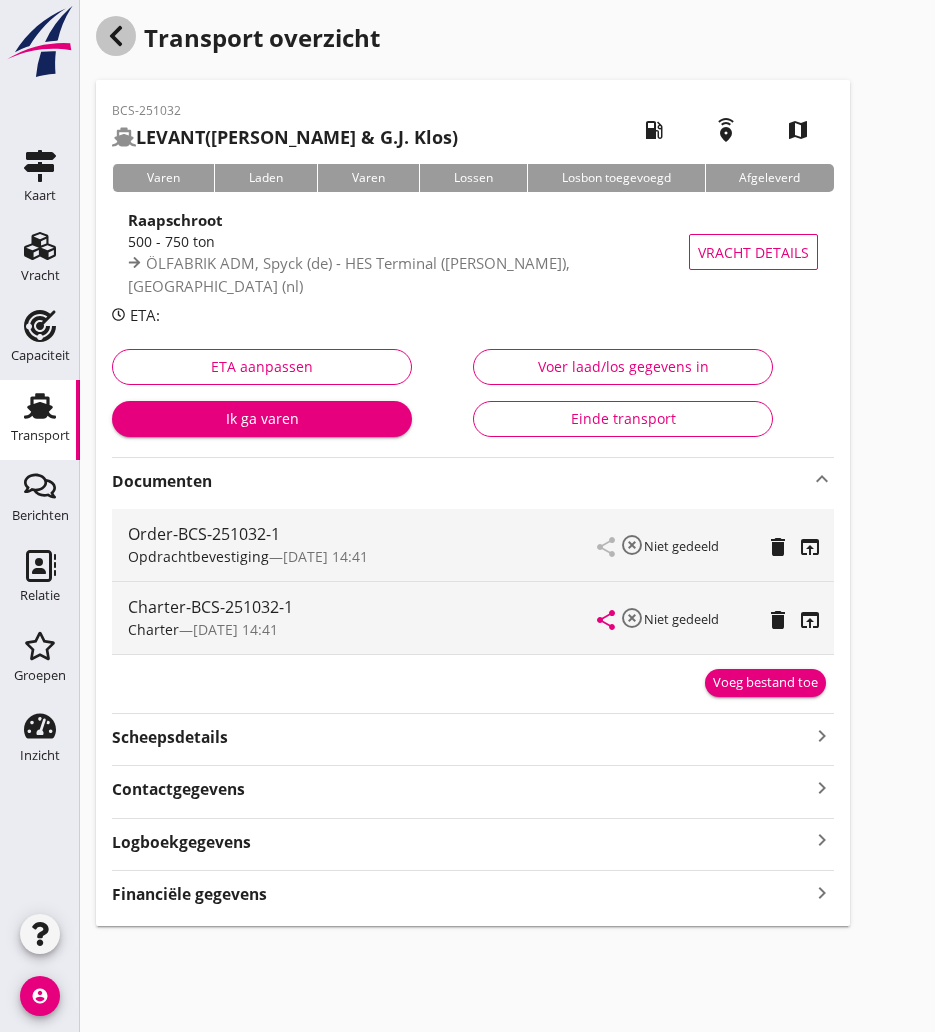 click 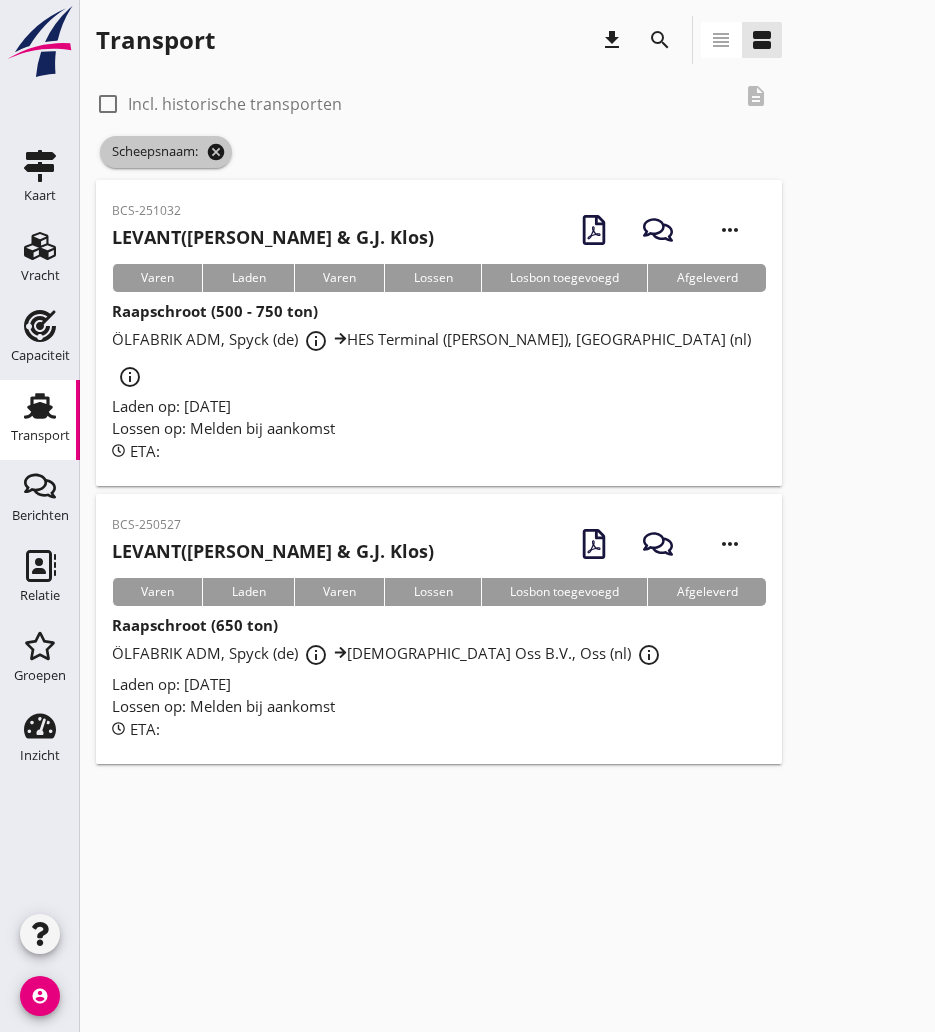 click on "cancel" at bounding box center (216, 152) 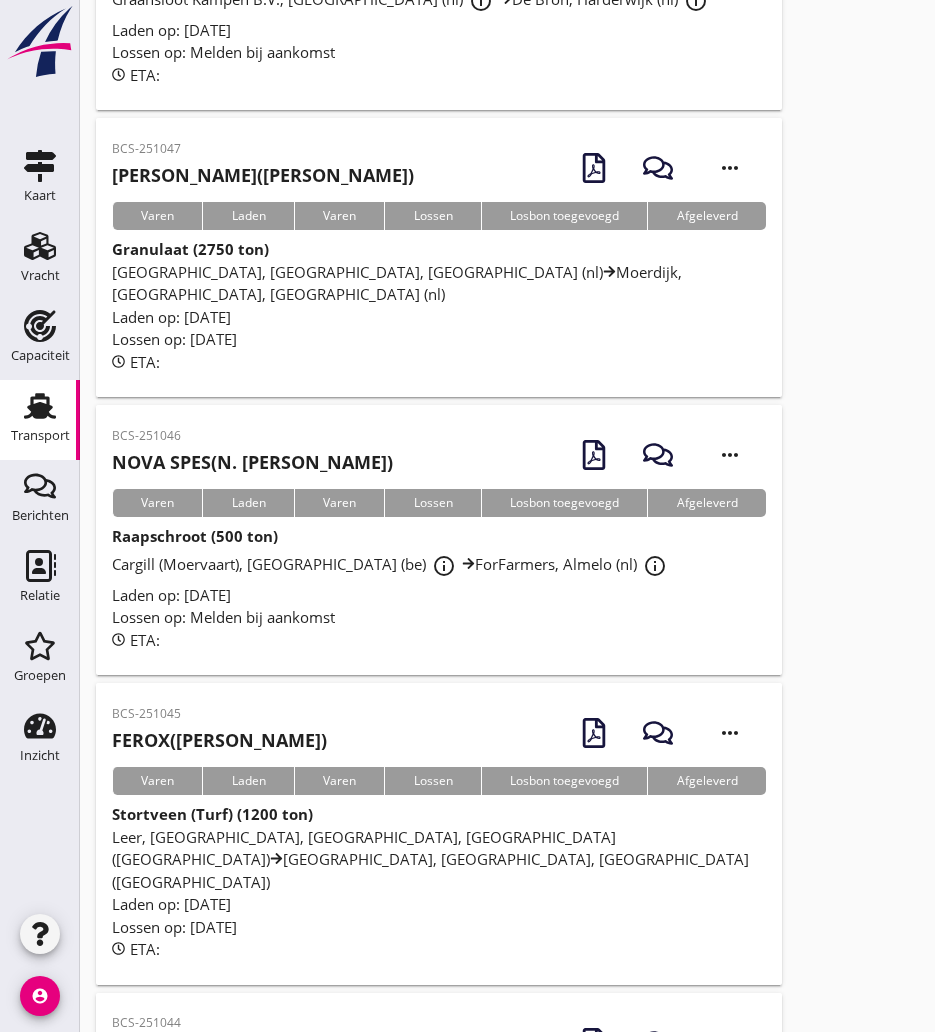 scroll, scrollTop: 400, scrollLeft: 0, axis: vertical 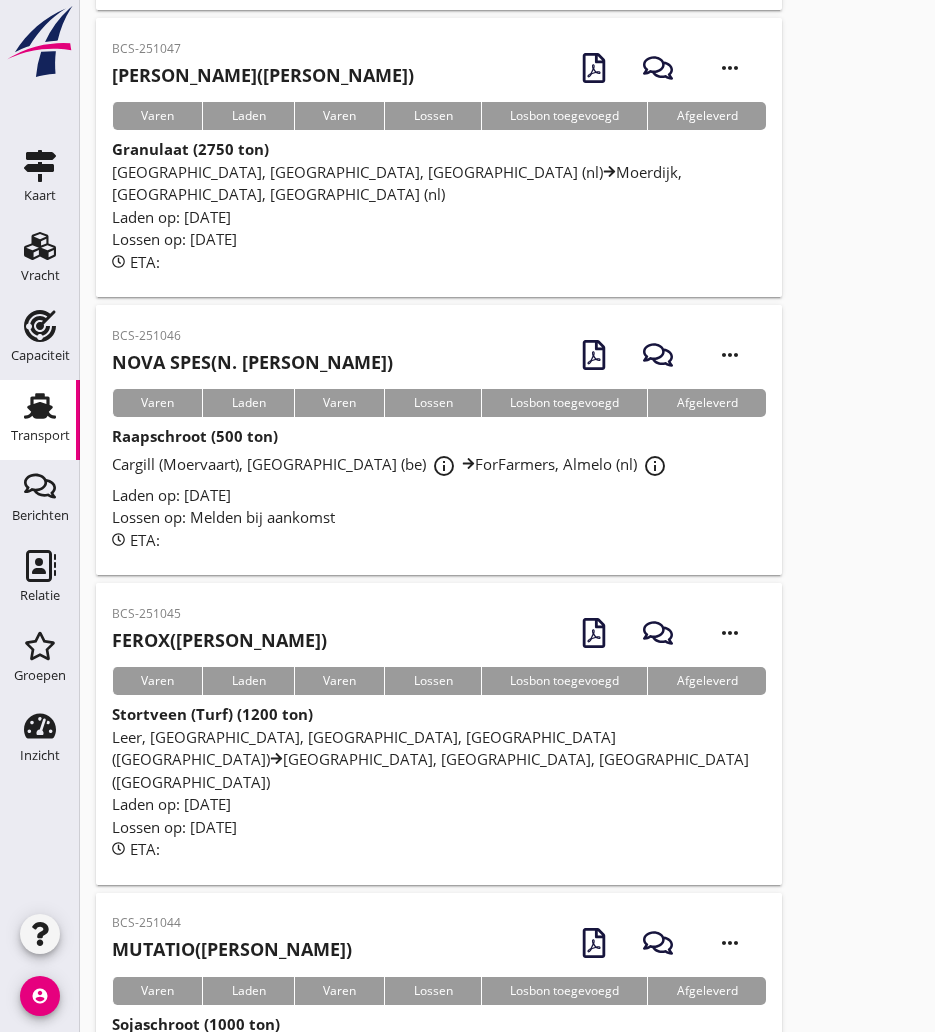 click on "BCS-251045  FEROX  (S. de Jong) more_horiz" at bounding box center (439, 633) 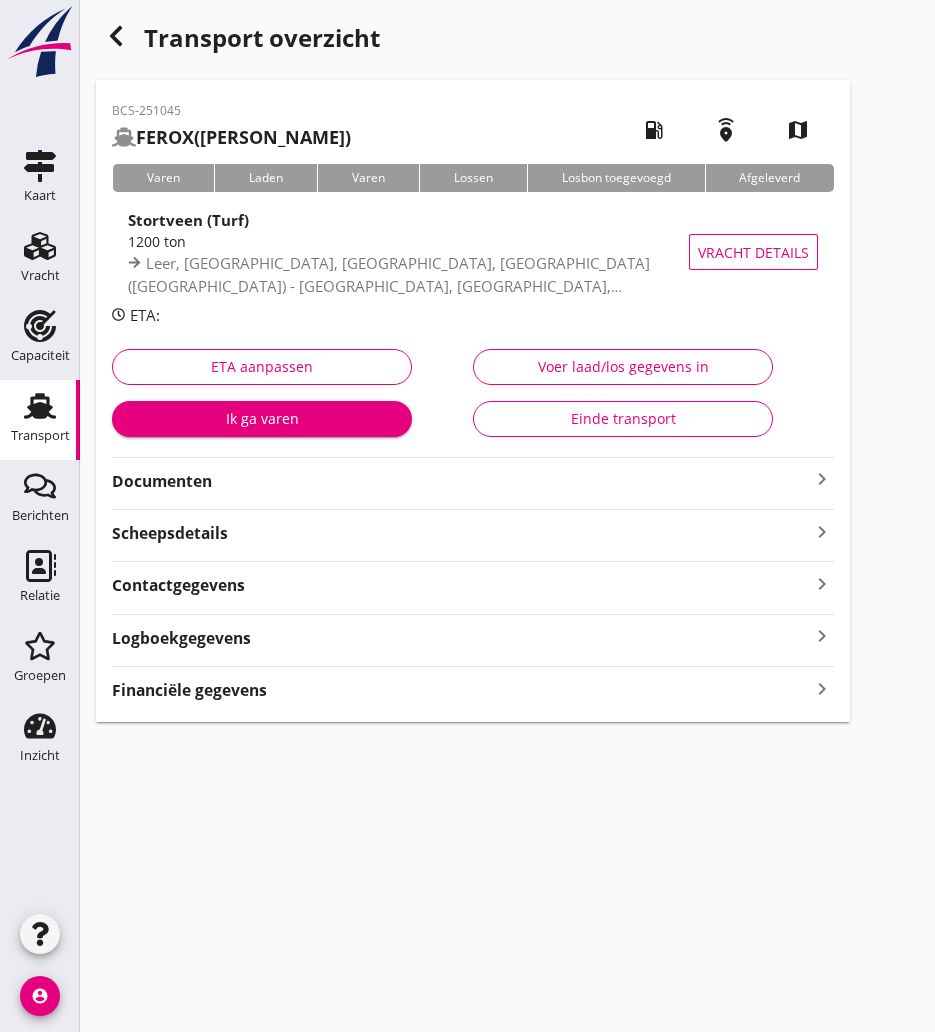 click on "Scheepsdetails  keyboard_arrow_right" at bounding box center (473, 531) 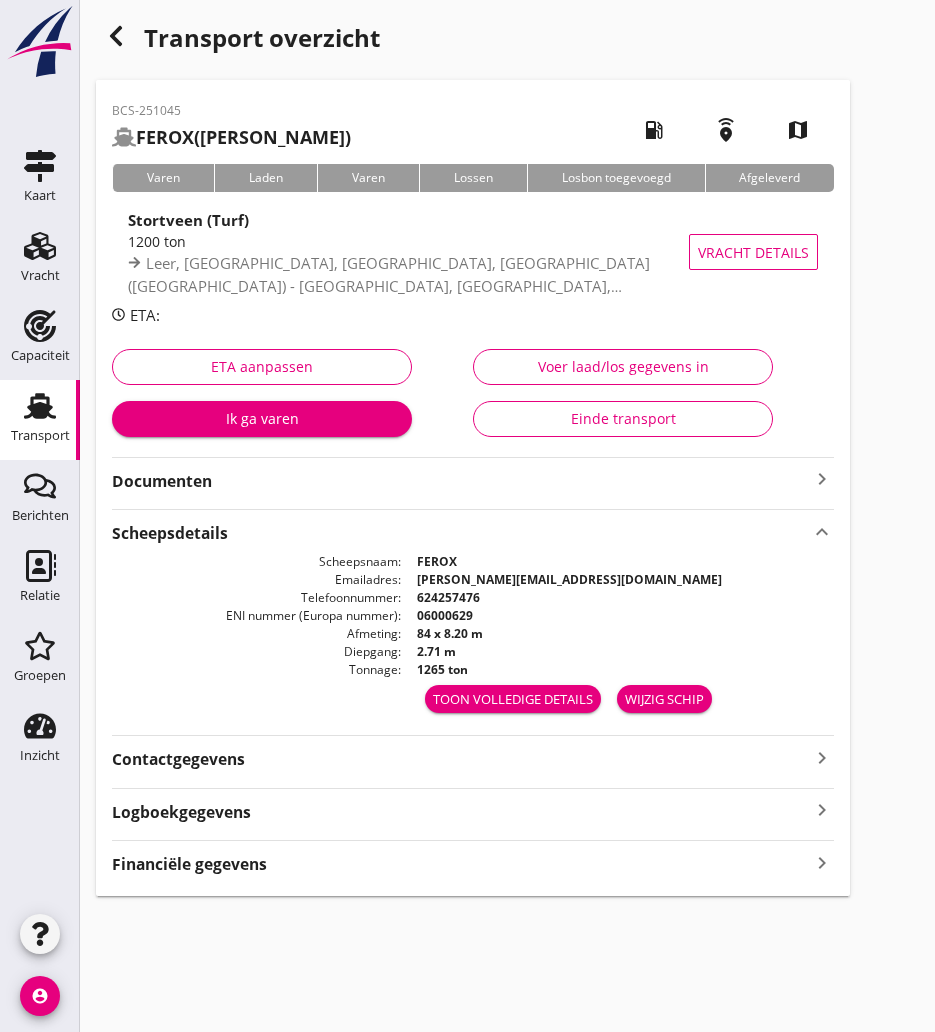 click on "Documenten" at bounding box center [461, 481] 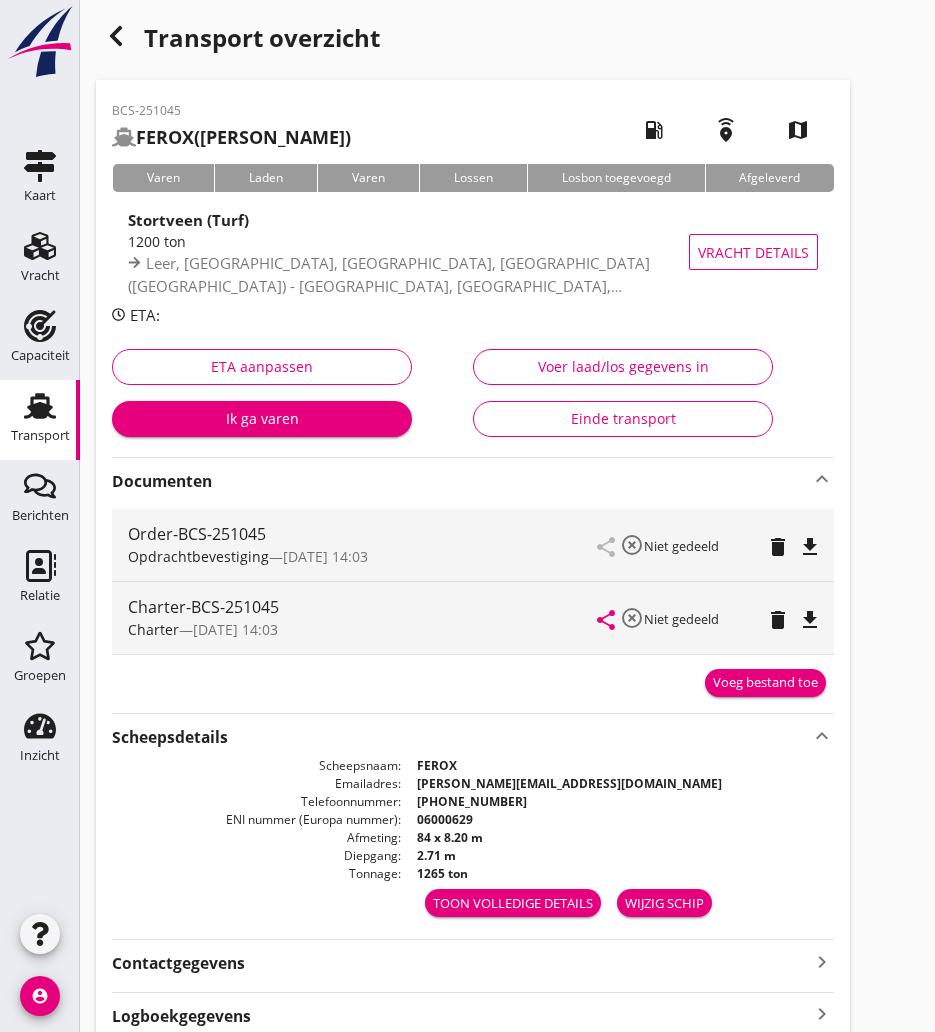 click on "file_download" at bounding box center [810, 620] 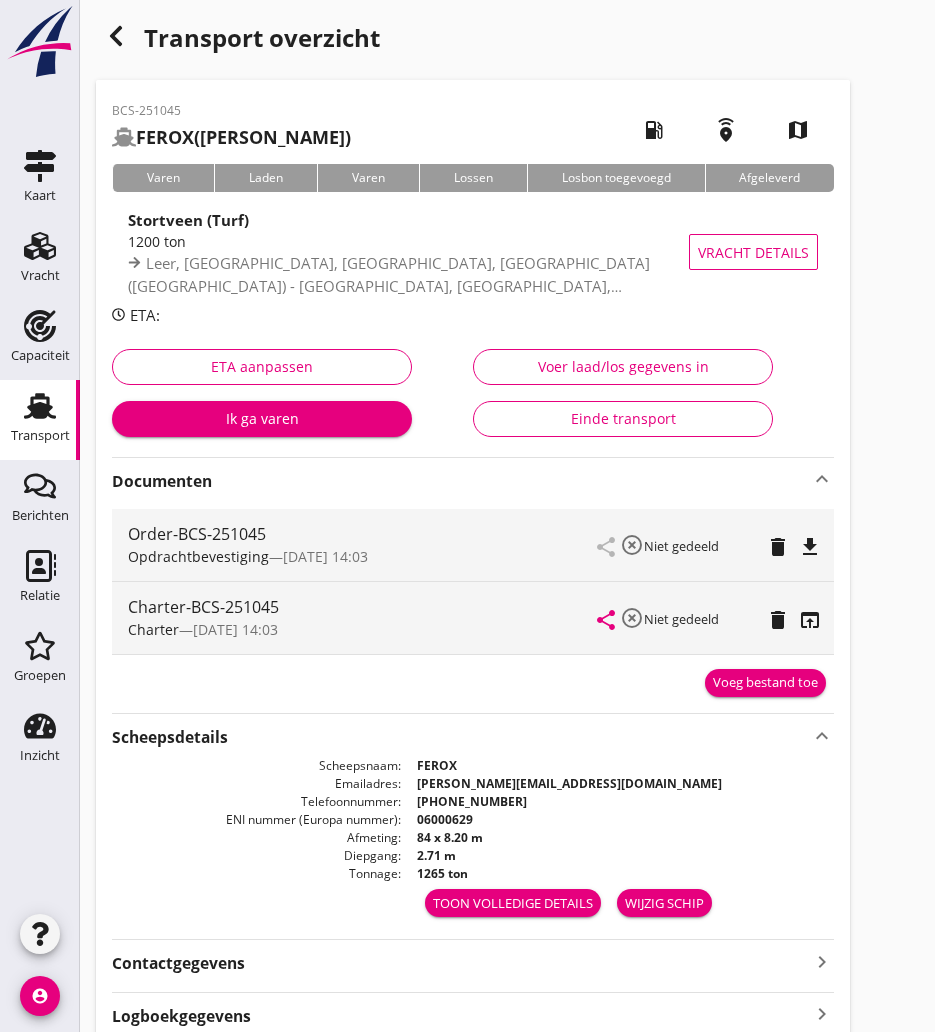 click at bounding box center (116, 36) 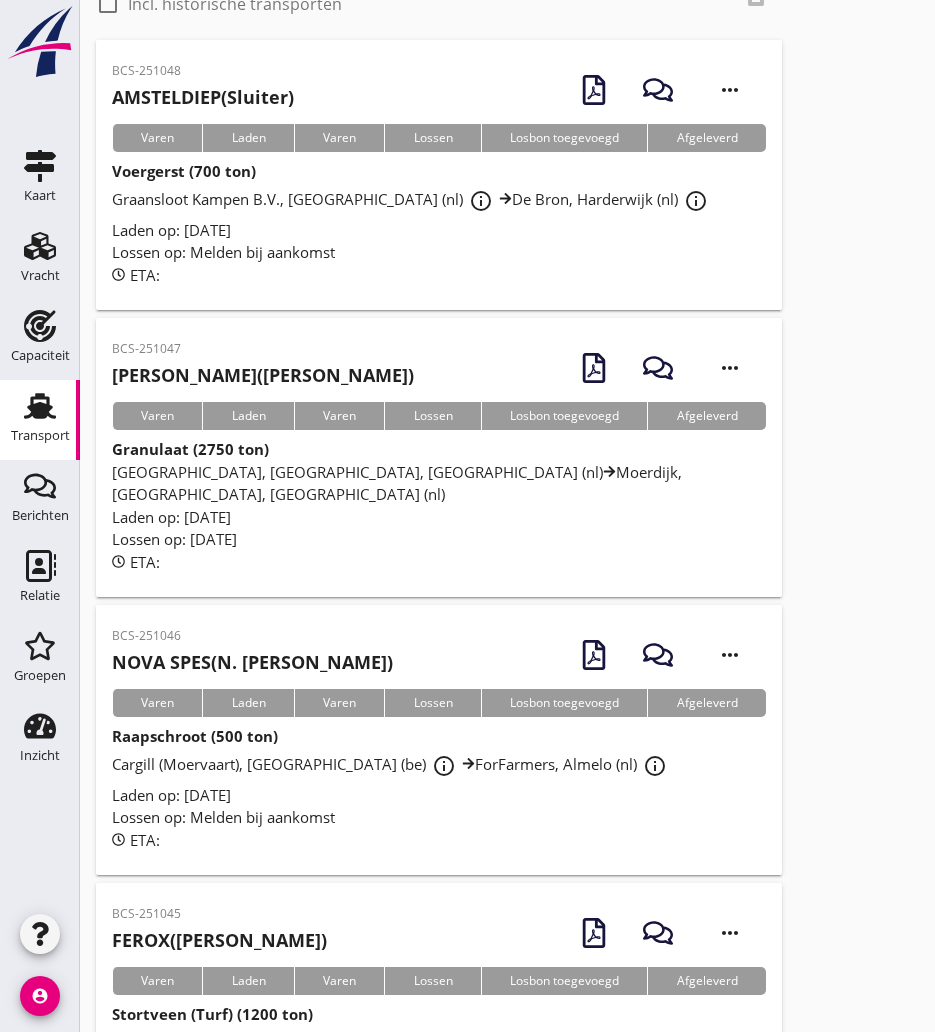scroll, scrollTop: 200, scrollLeft: 0, axis: vertical 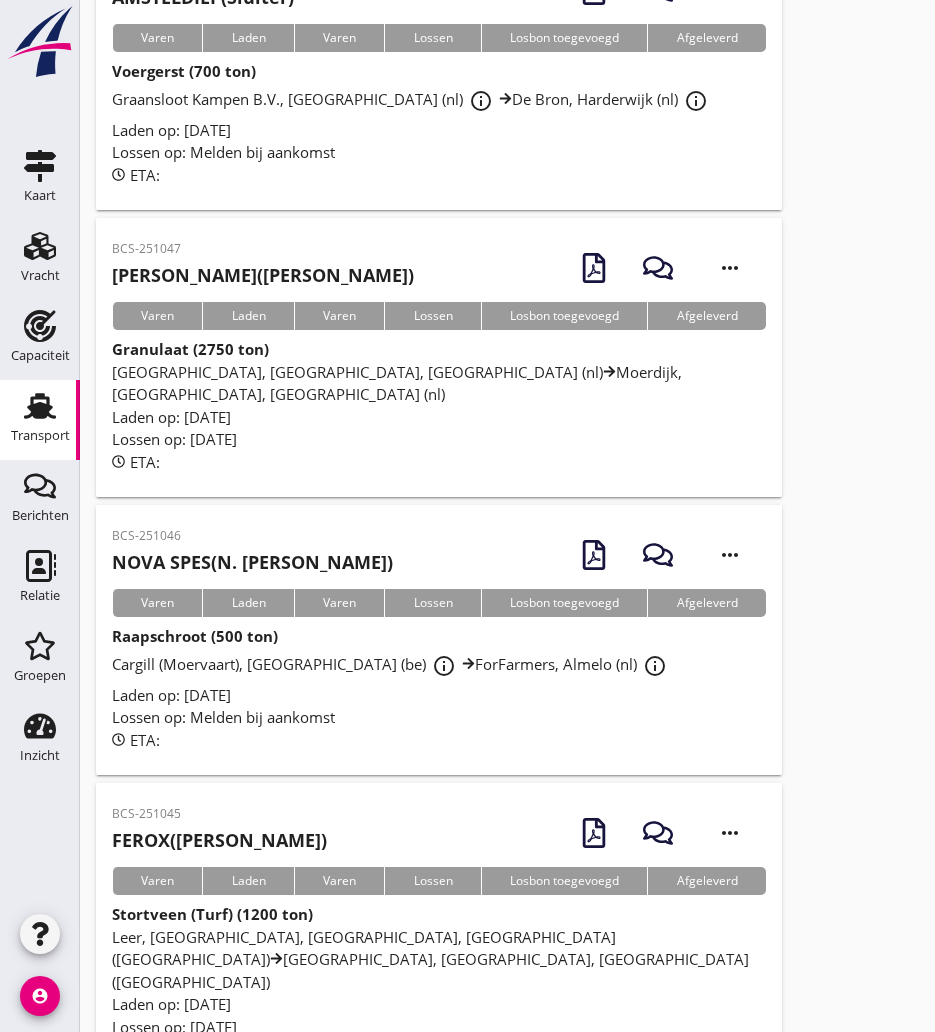 click on "BCS-251046" at bounding box center (252, 536) 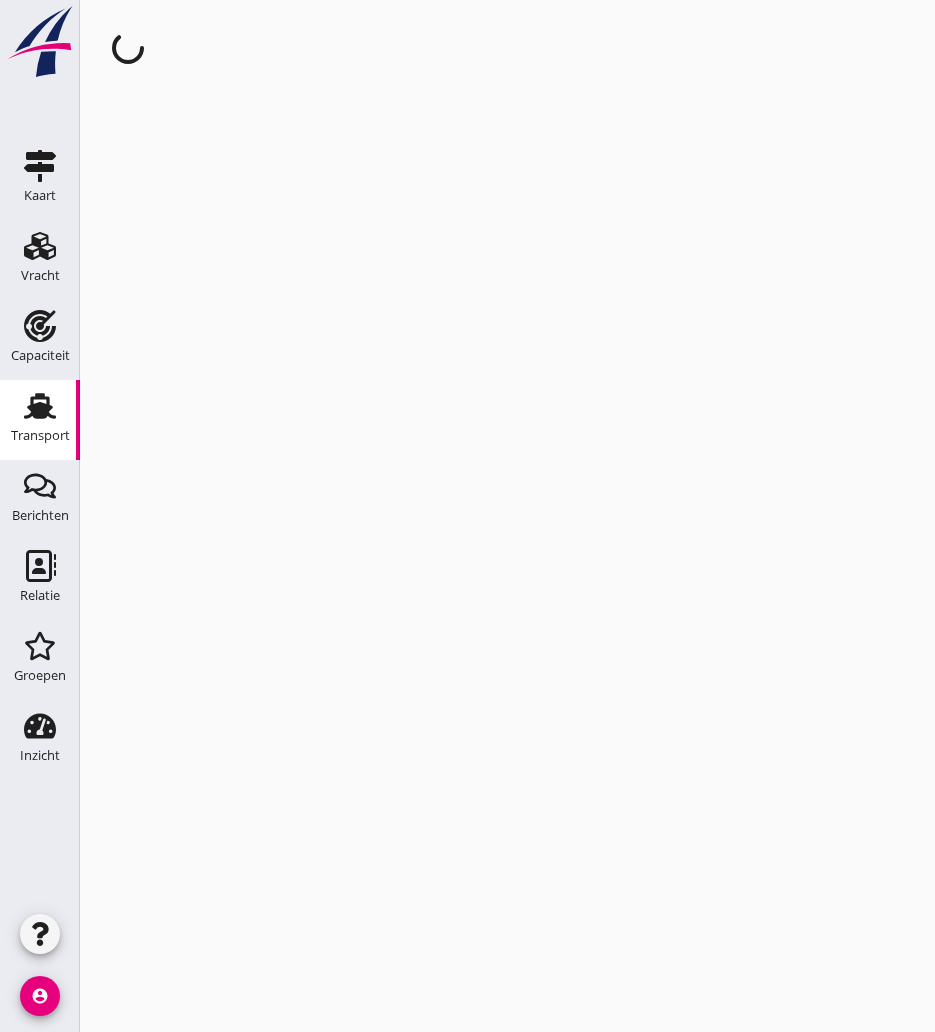 scroll, scrollTop: 0, scrollLeft: 0, axis: both 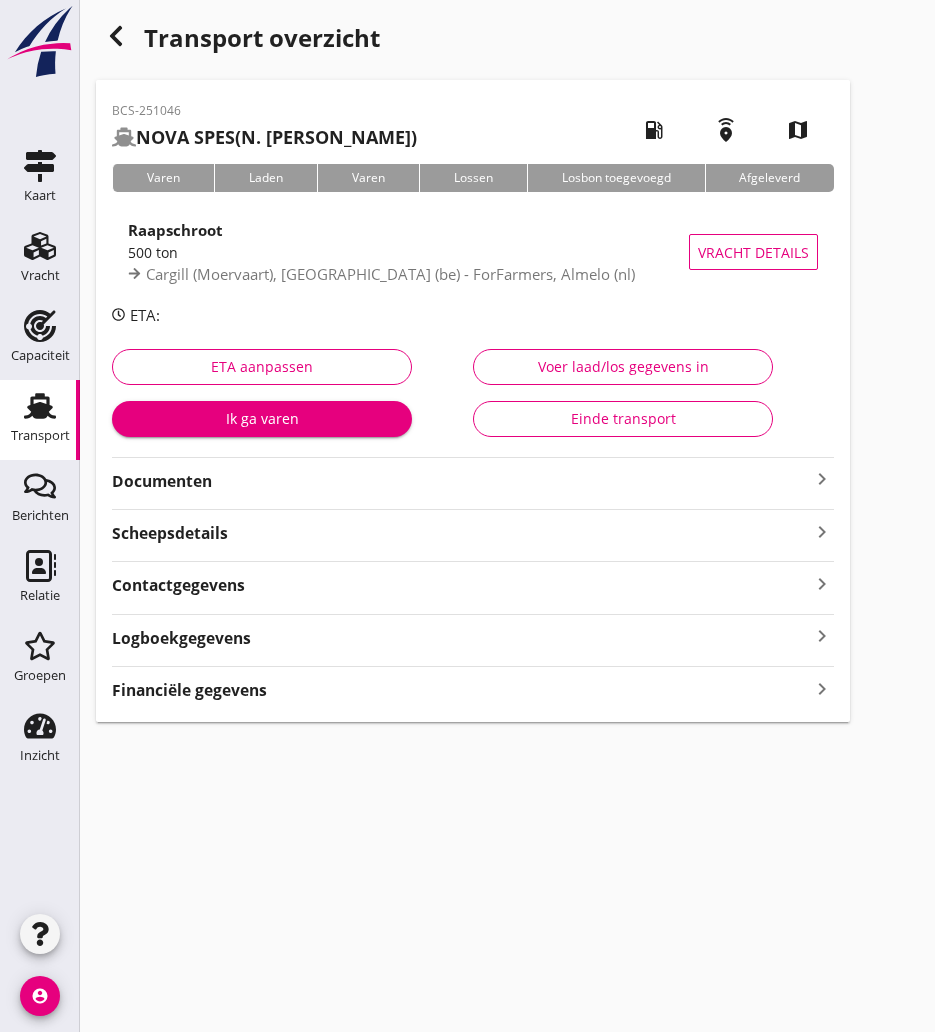 drag, startPoint x: 232, startPoint y: 490, endPoint x: 259, endPoint y: 497, distance: 27.89265 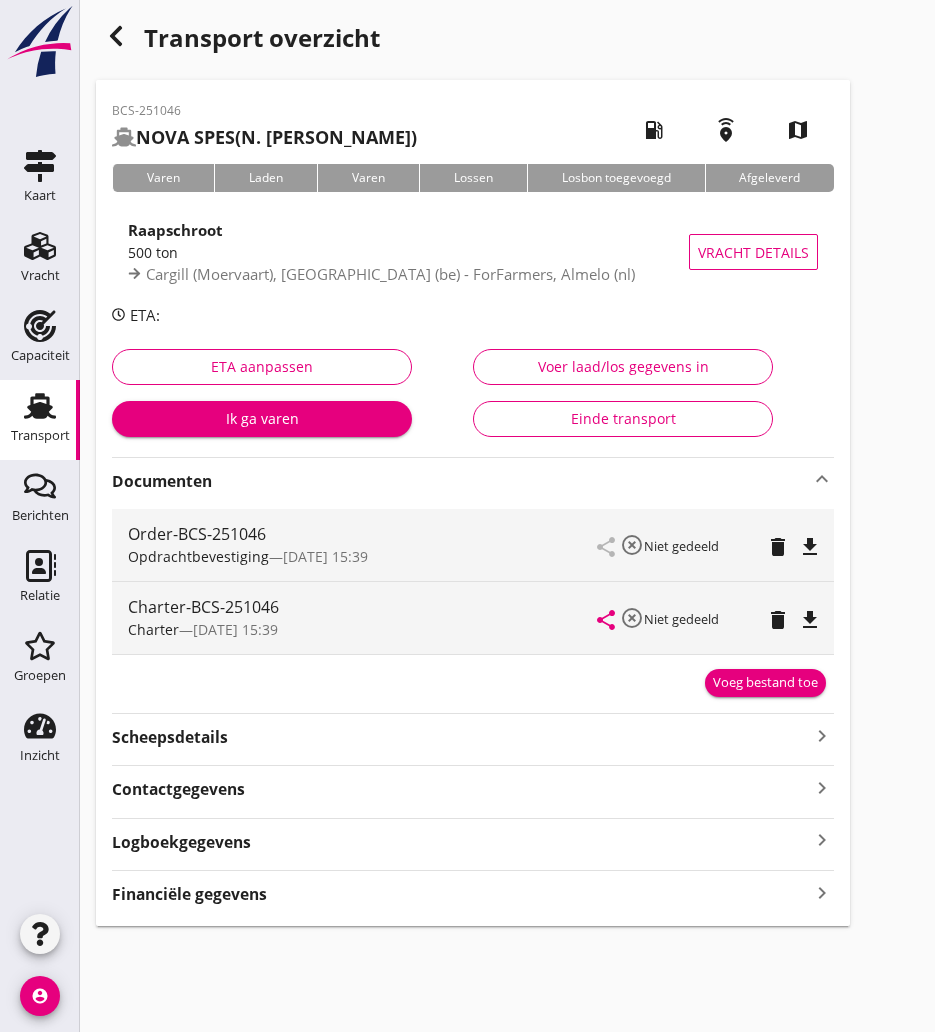 click on "file_download" at bounding box center [810, 620] 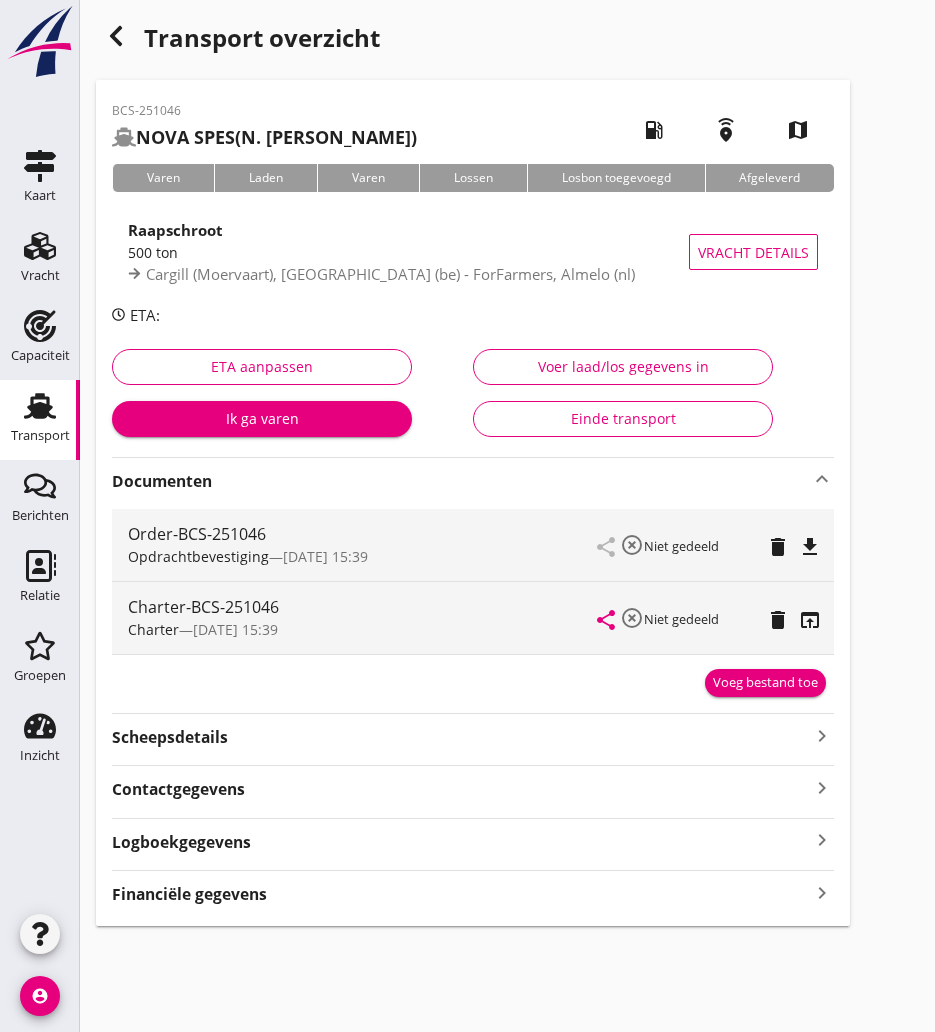 click at bounding box center (116, 36) 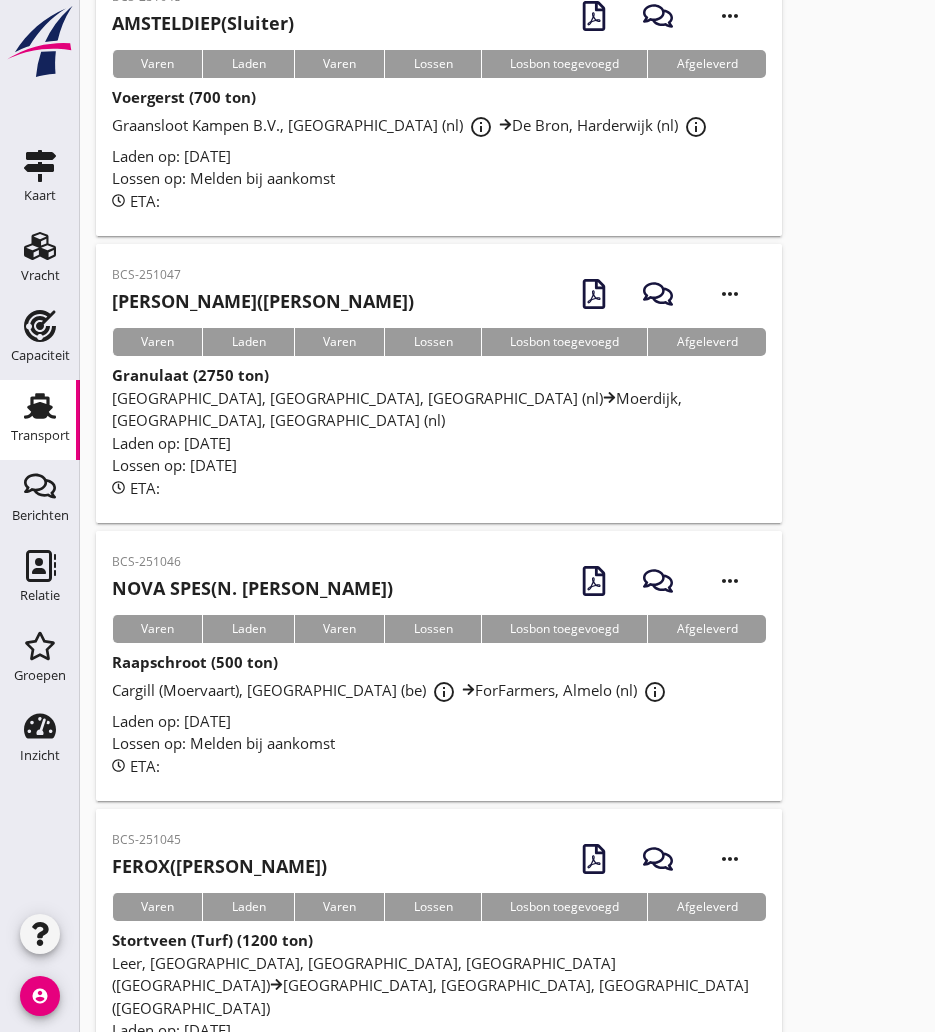scroll, scrollTop: 0, scrollLeft: 0, axis: both 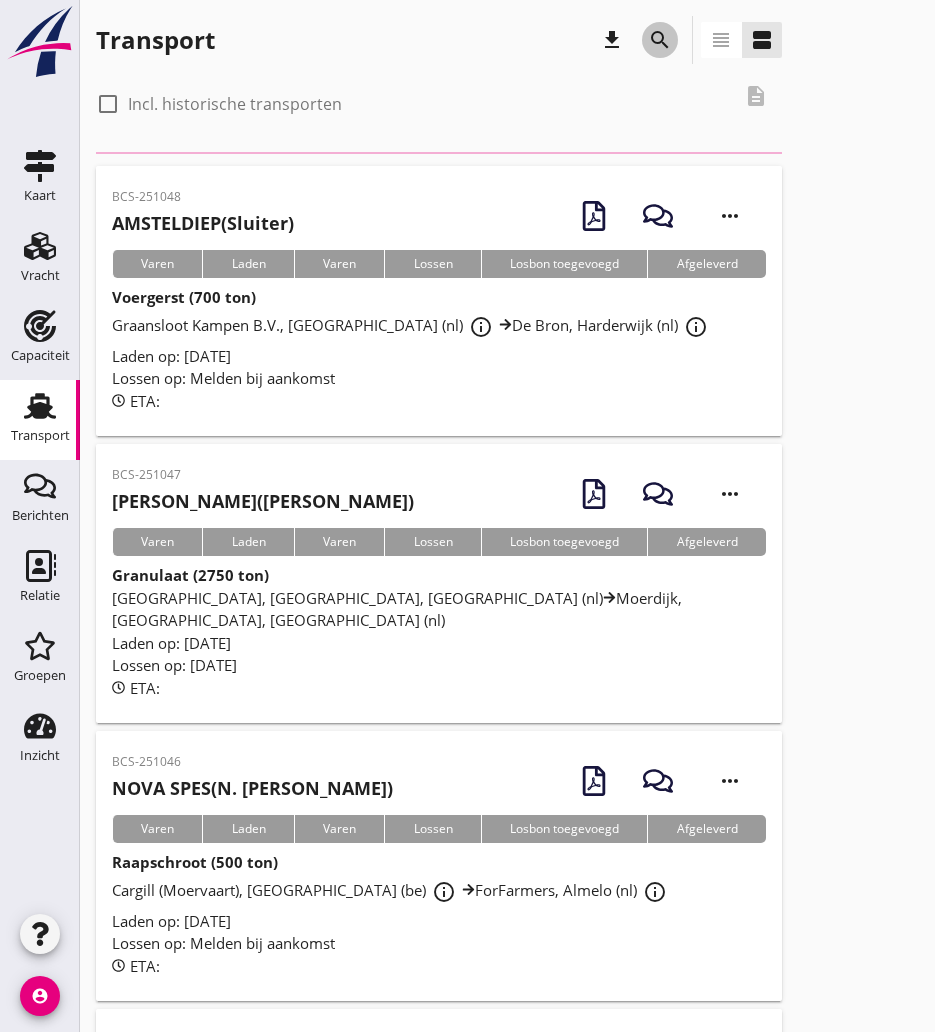 click on "search" at bounding box center [660, 40] 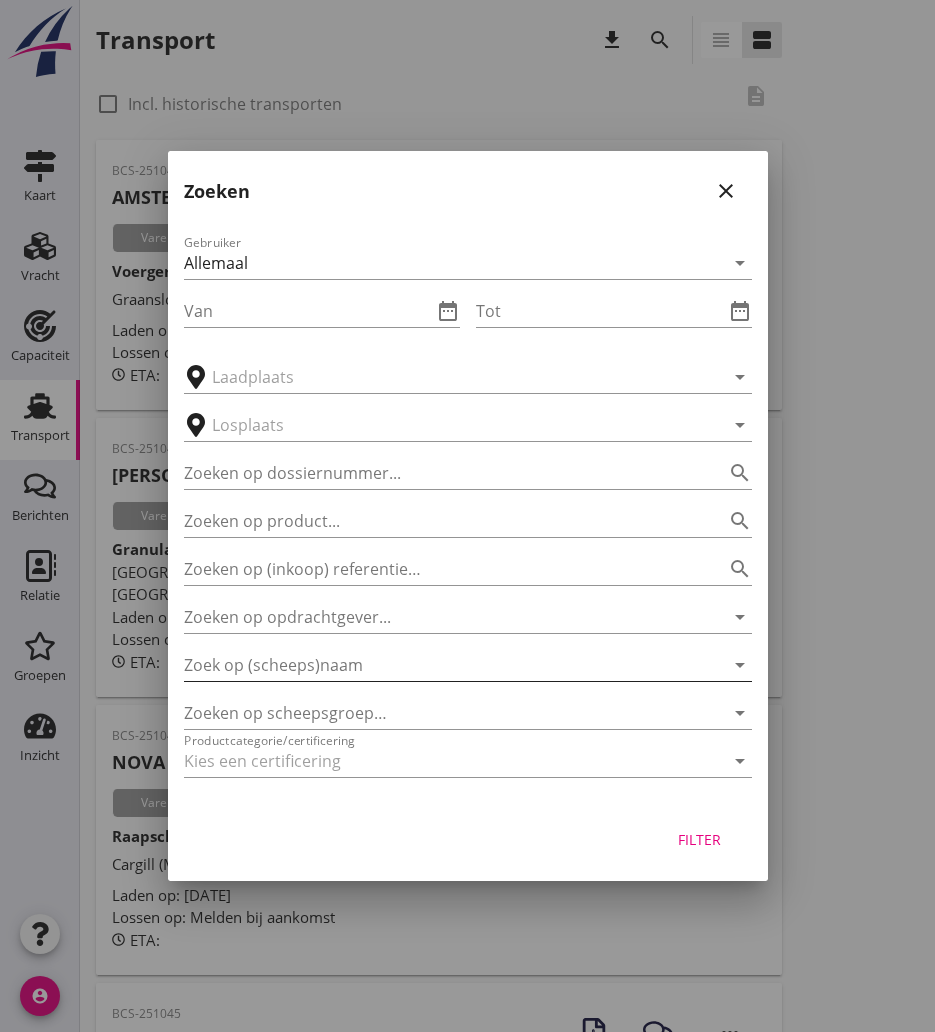 click at bounding box center (440, 665) 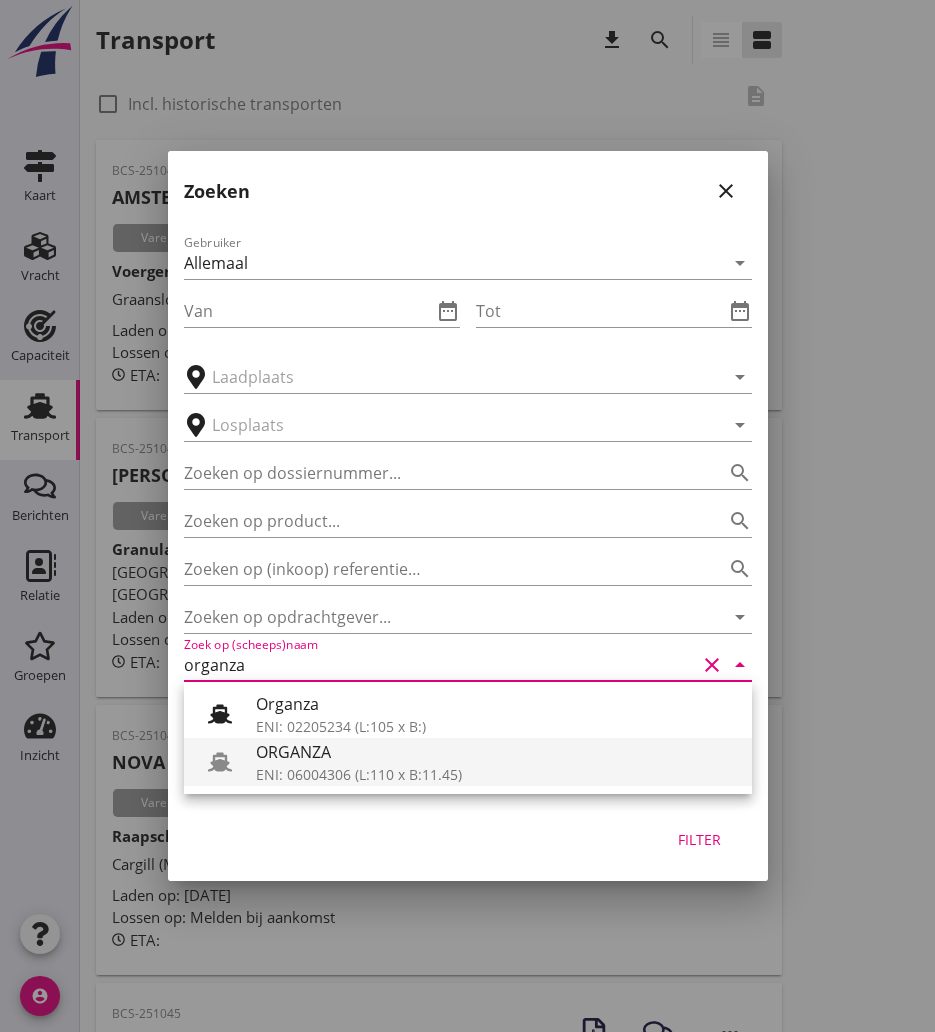 click on "ENI: 06004306 (L:110 x B:11.45)" at bounding box center (496, 774) 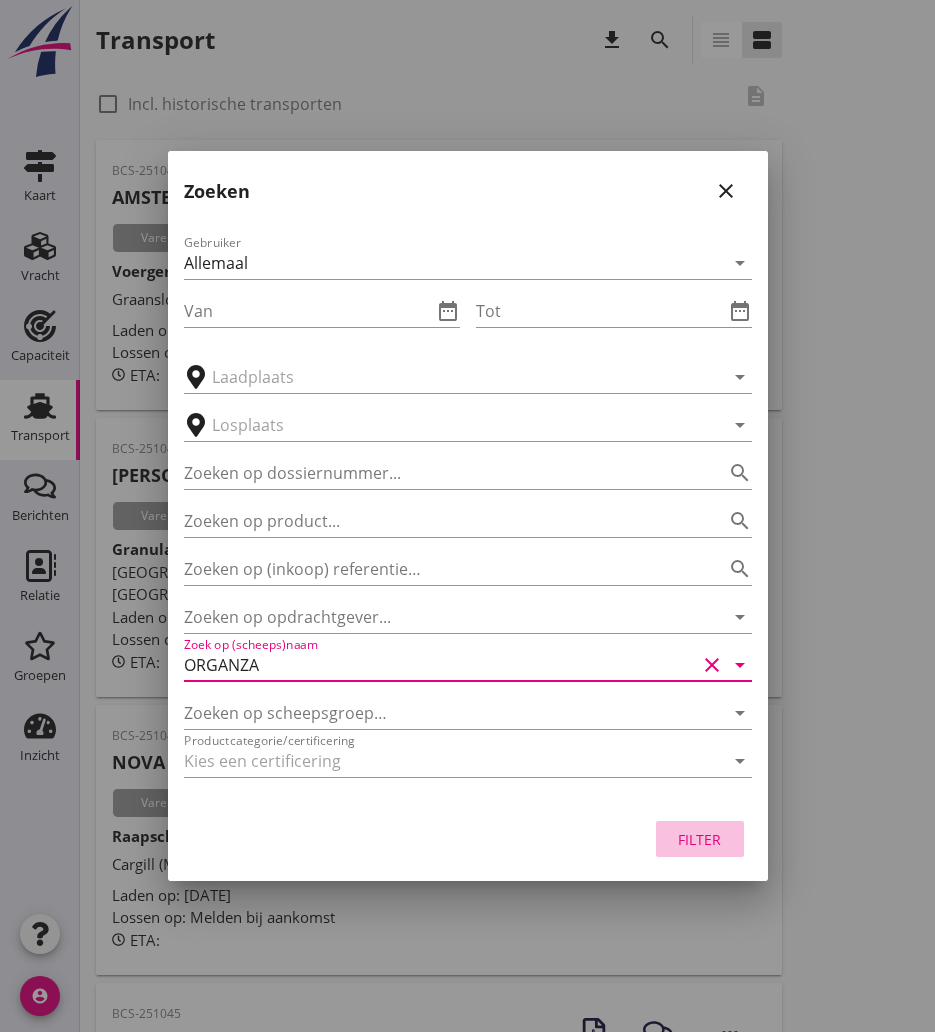 click on "Filter" at bounding box center (700, 839) 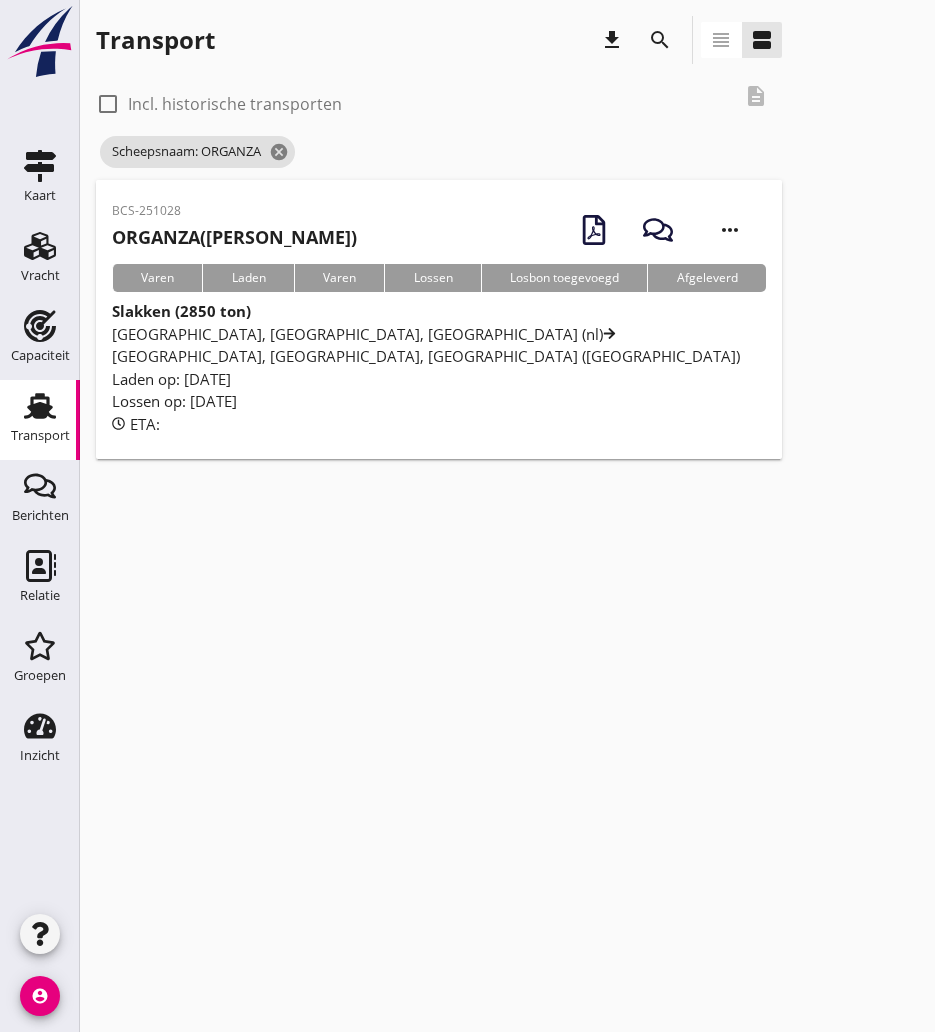 click on "ORGANZA  (Joost Verbrugge)" at bounding box center (234, 237) 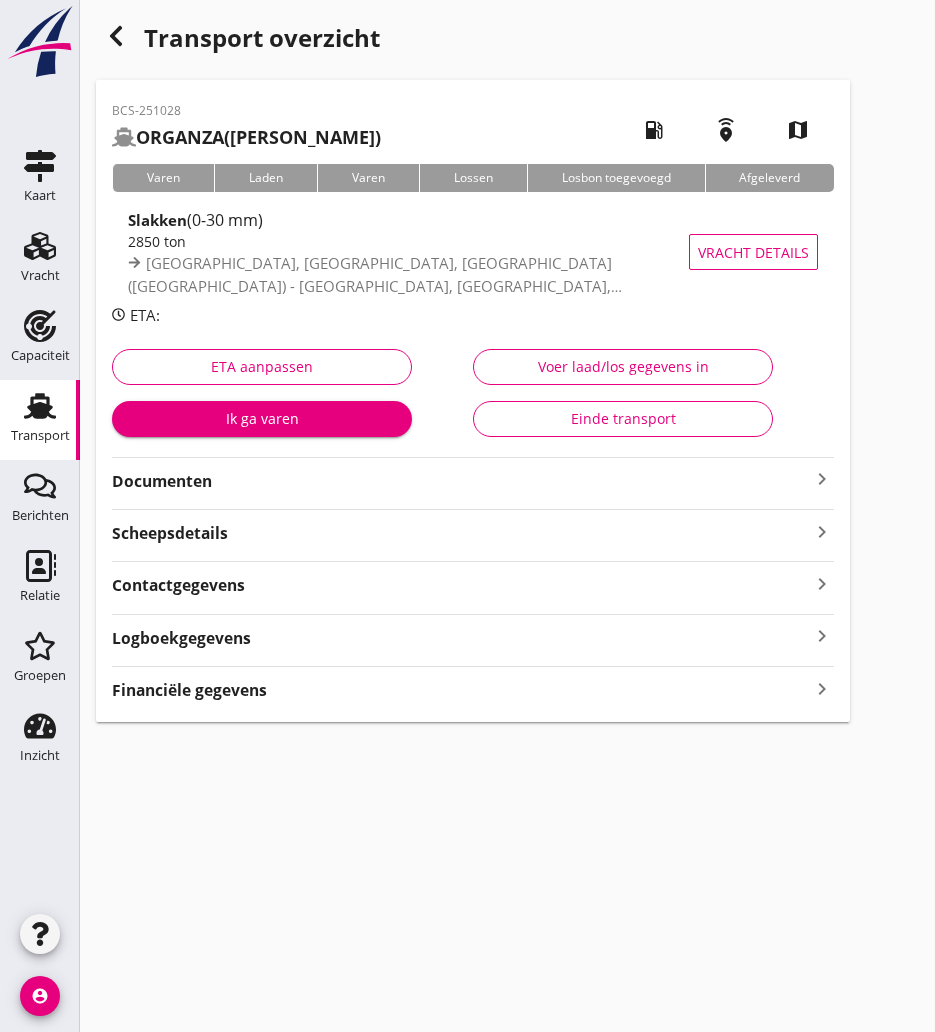 click on "Documenten" at bounding box center (461, 481) 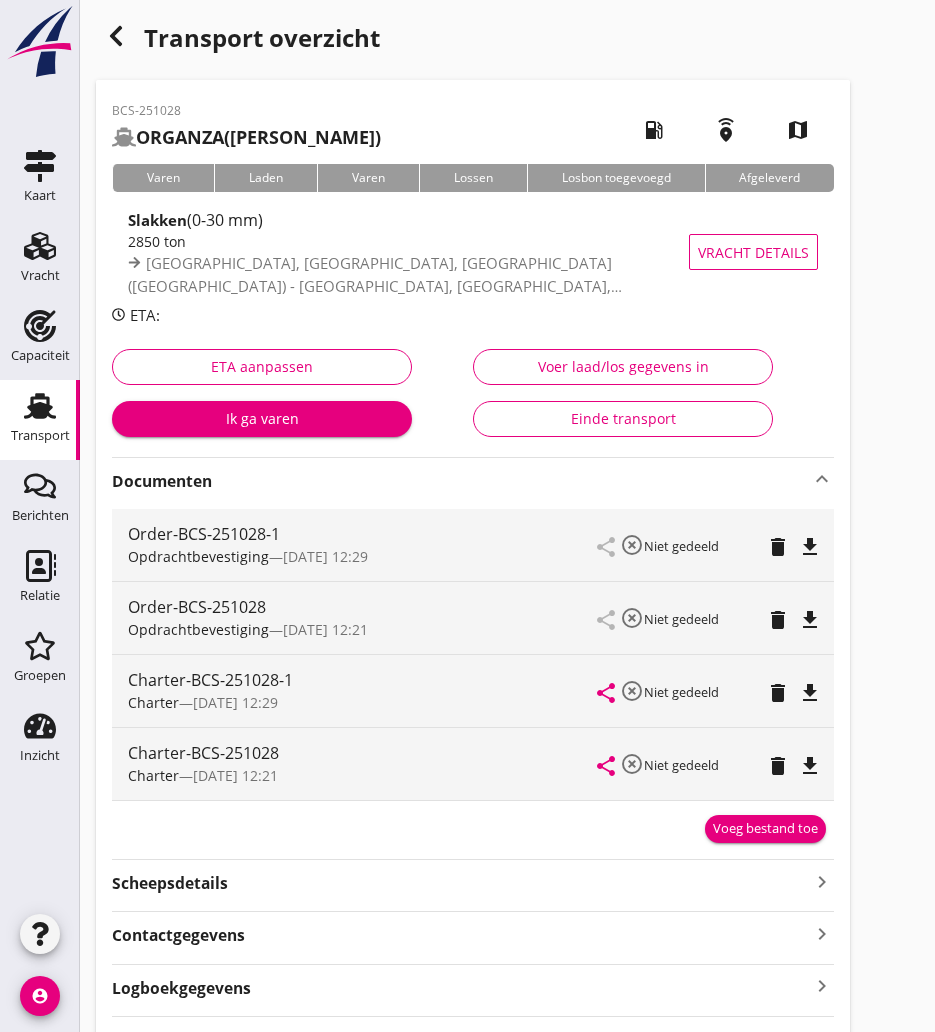 click on "file_download" at bounding box center (810, 693) 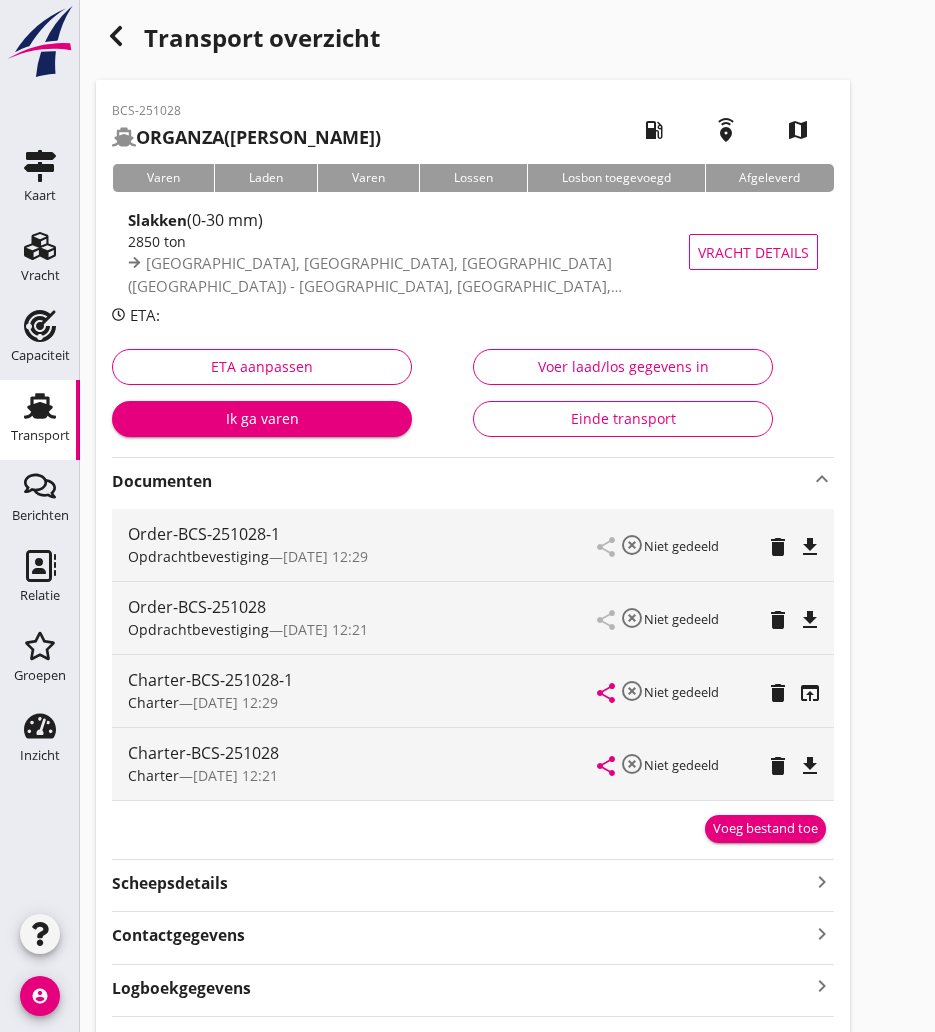 click 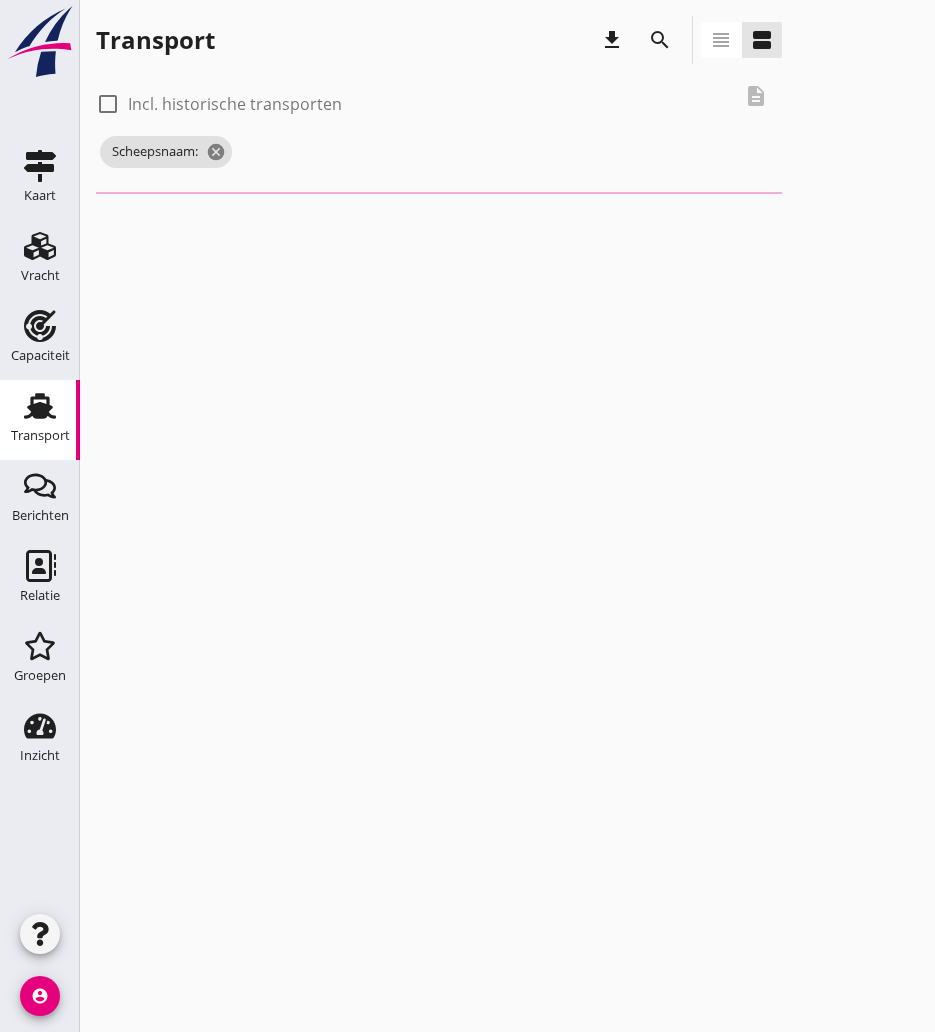 click on "search" at bounding box center [660, 40] 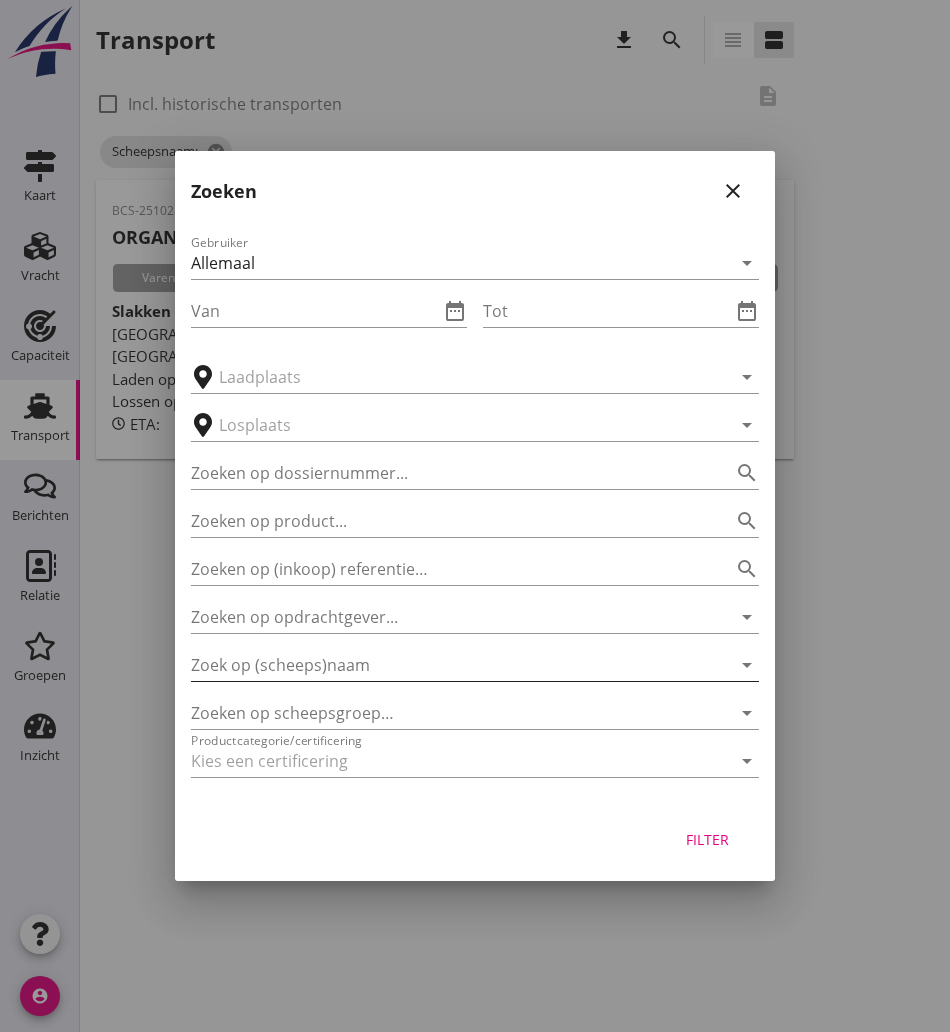 click at bounding box center (447, 665) 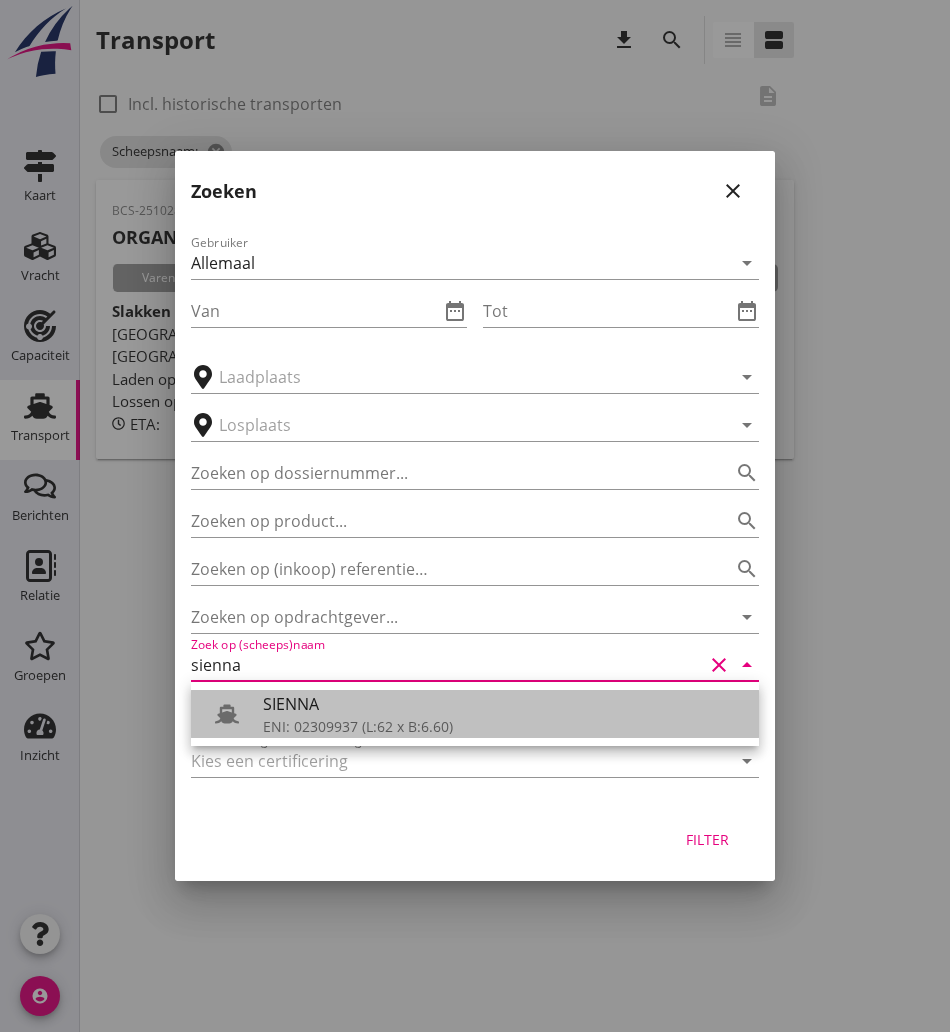 click on "SIENNA" at bounding box center (503, 704) 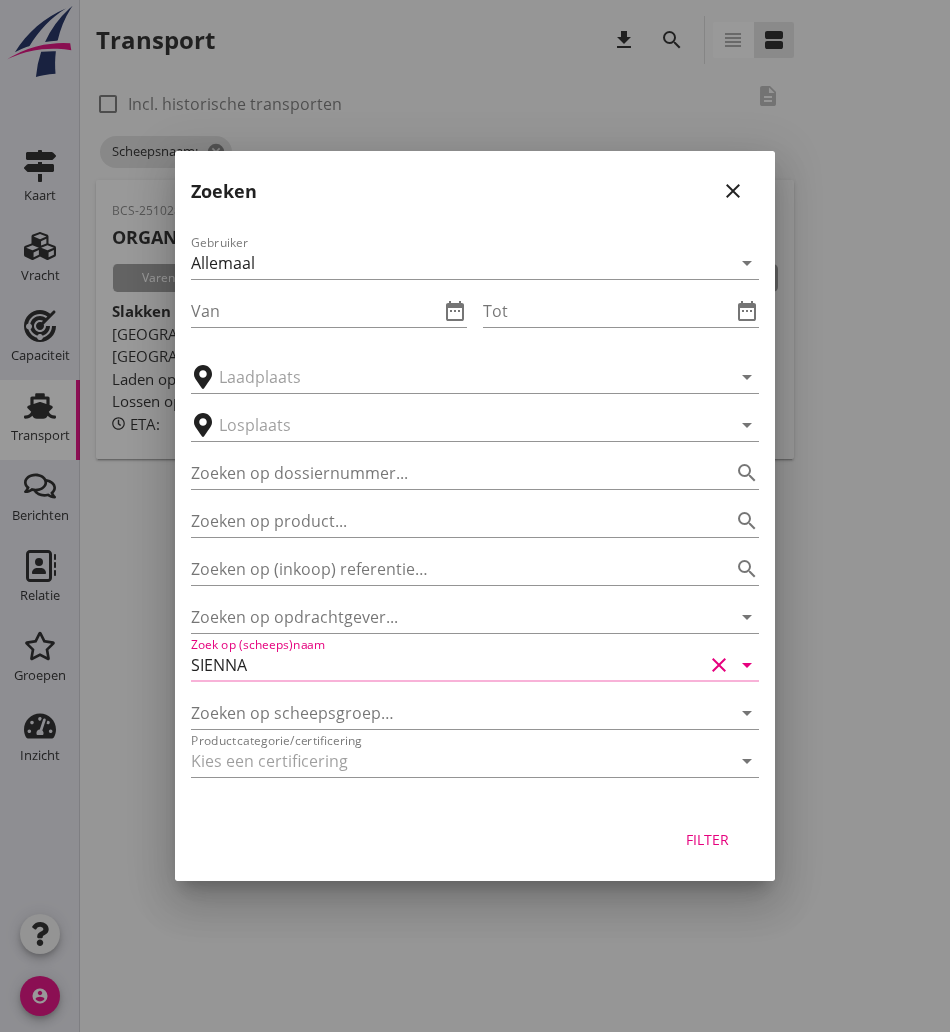 click on "Filter" at bounding box center (707, 839) 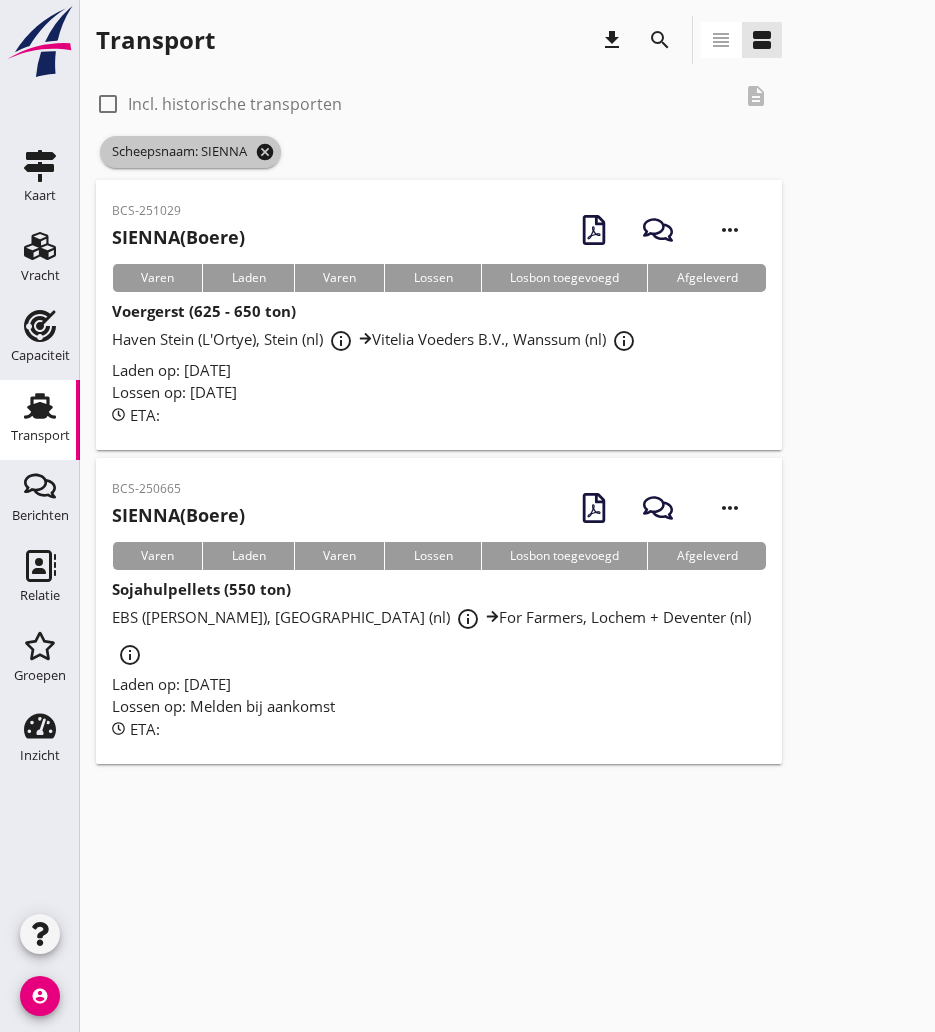click on "cancel" at bounding box center (265, 152) 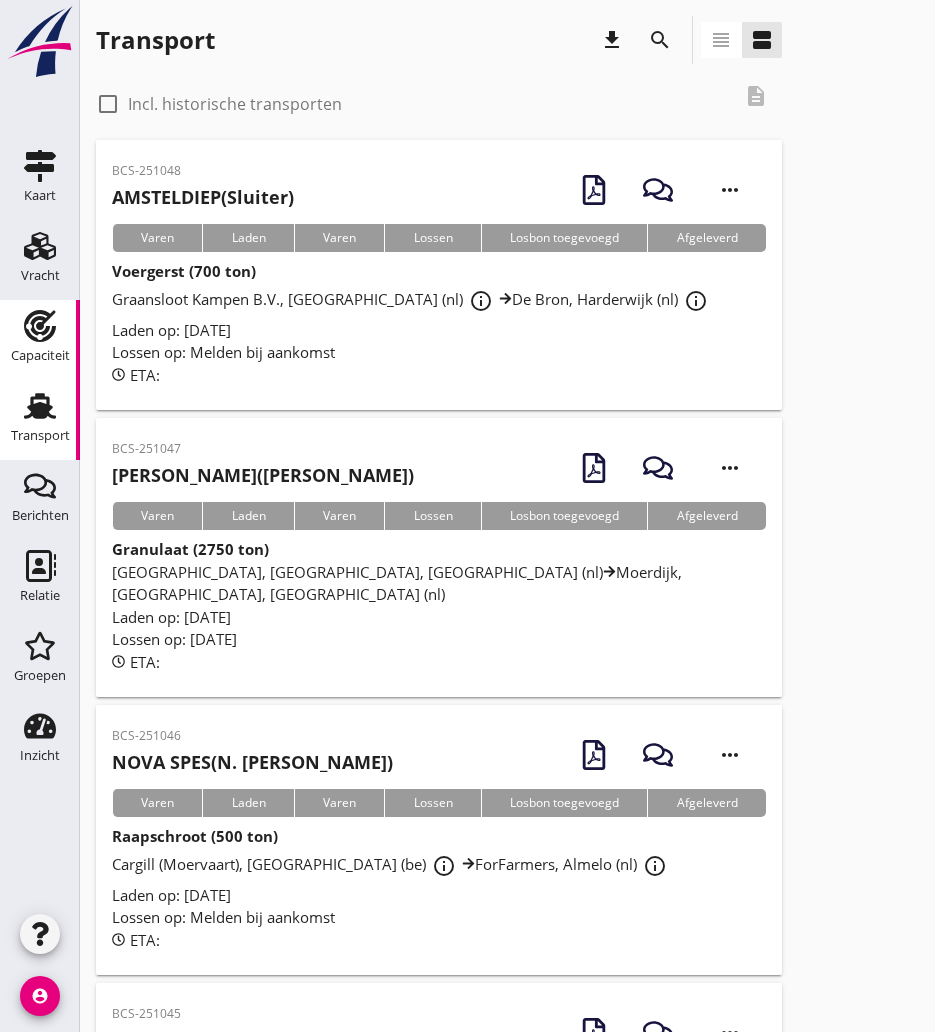 click on "Capaciteit" at bounding box center [40, 355] 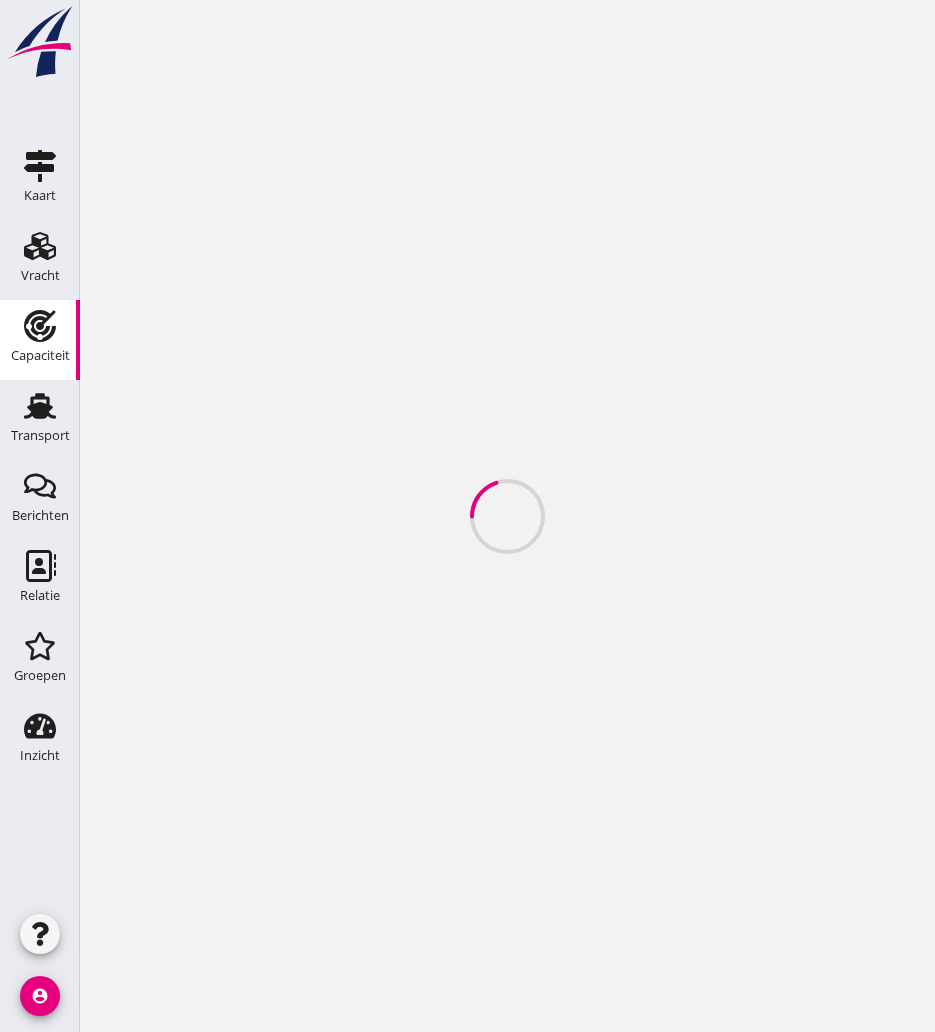 scroll, scrollTop: 0, scrollLeft: 0, axis: both 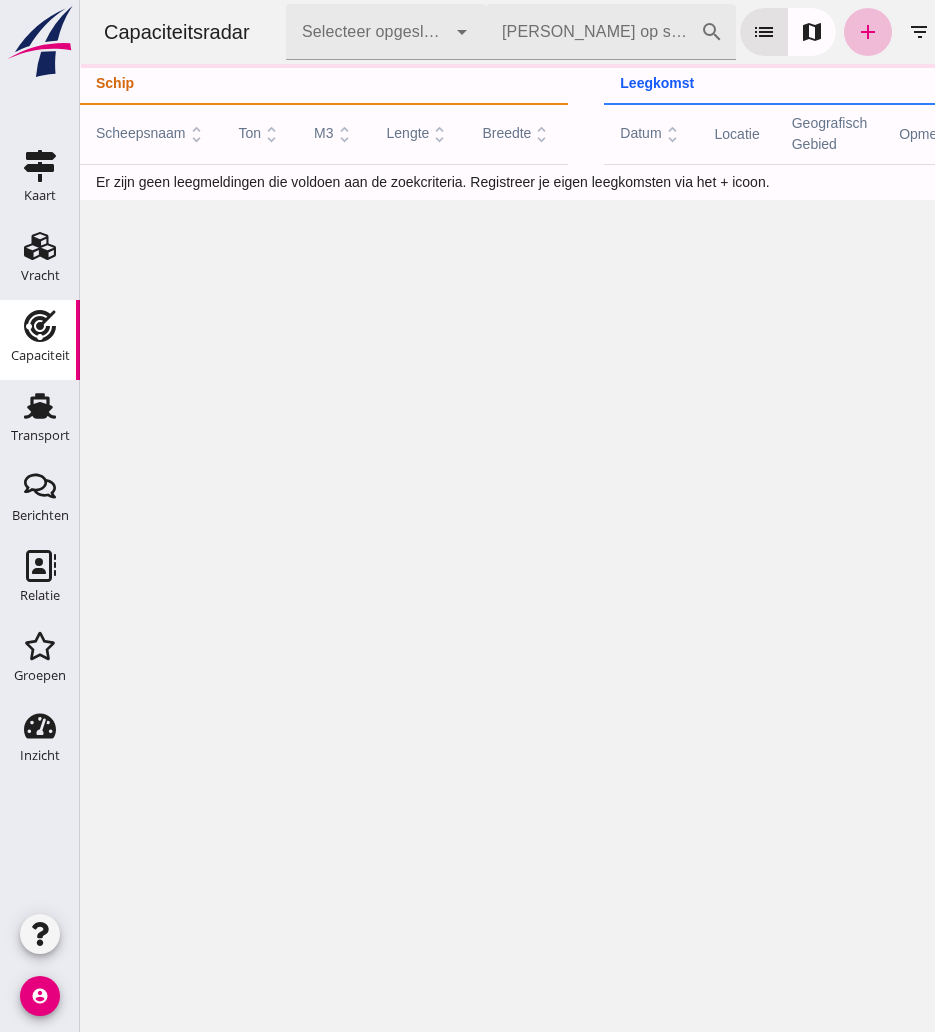 click on "[PERSON_NAME] op scheepsnaam" 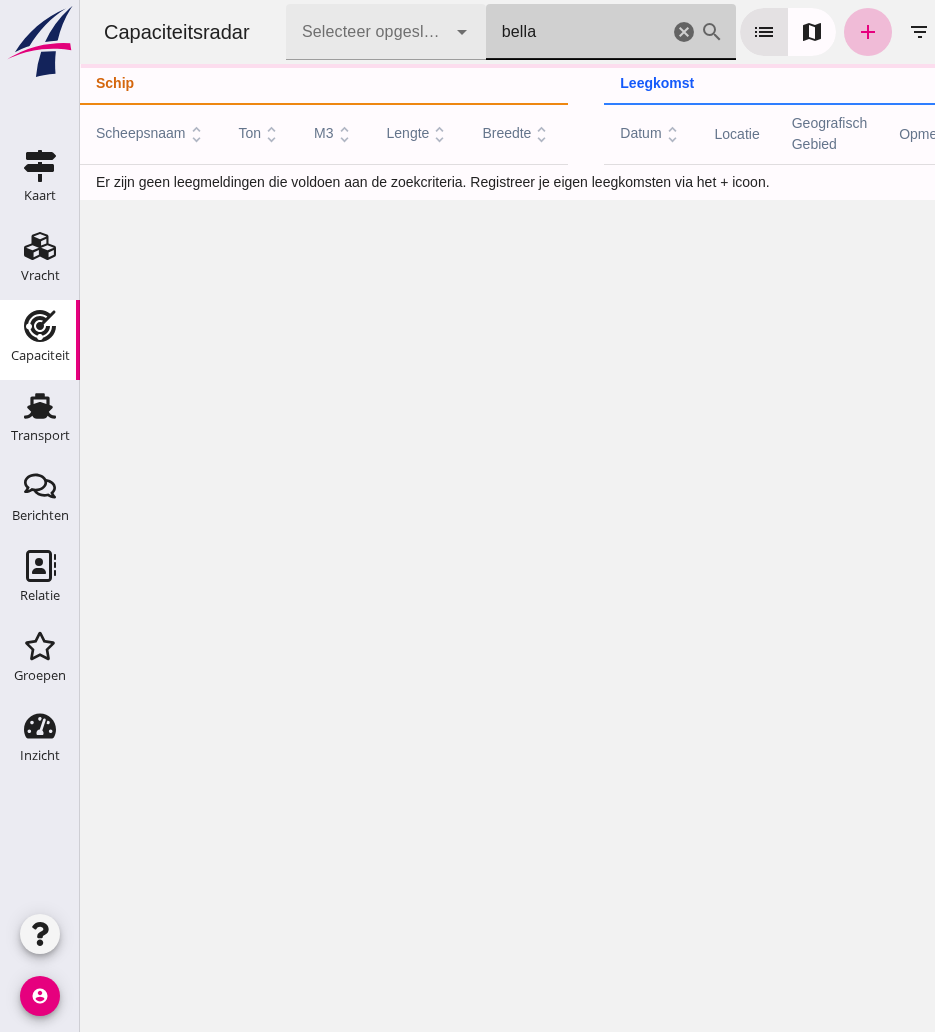 type on "bella" 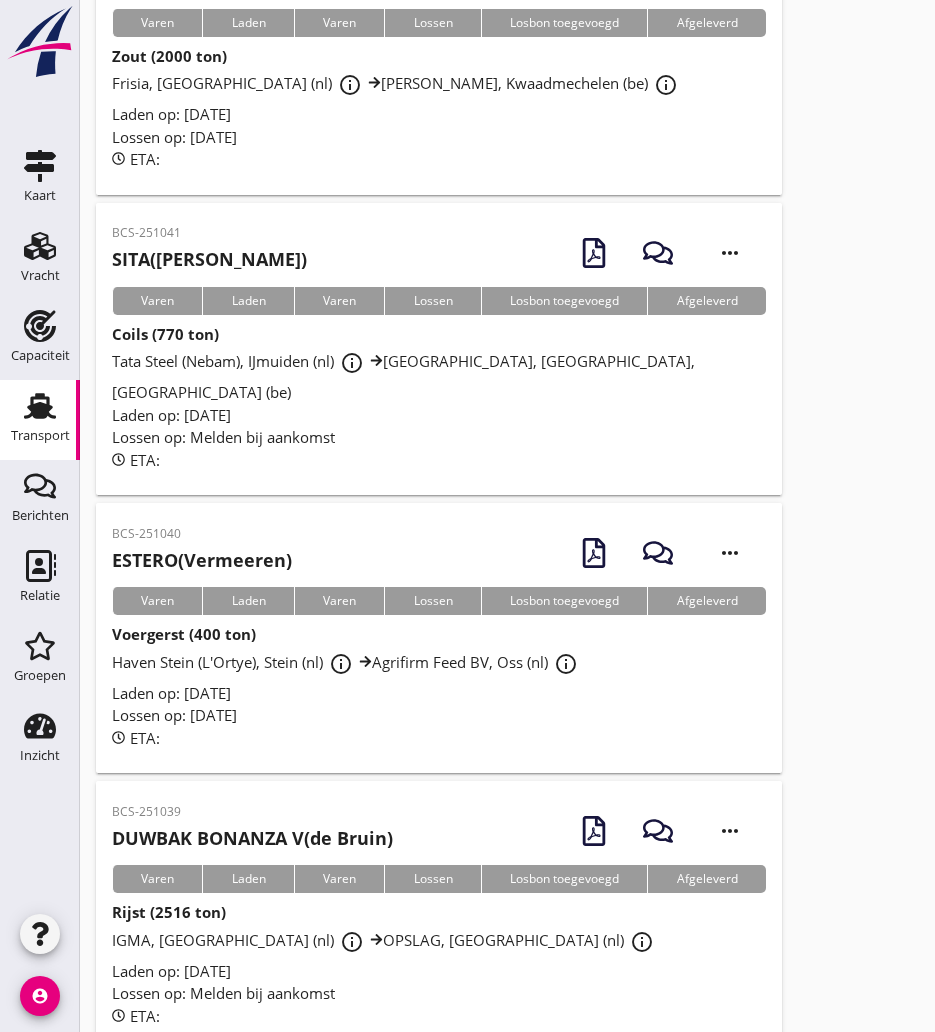 scroll, scrollTop: 1676, scrollLeft: 0, axis: vertical 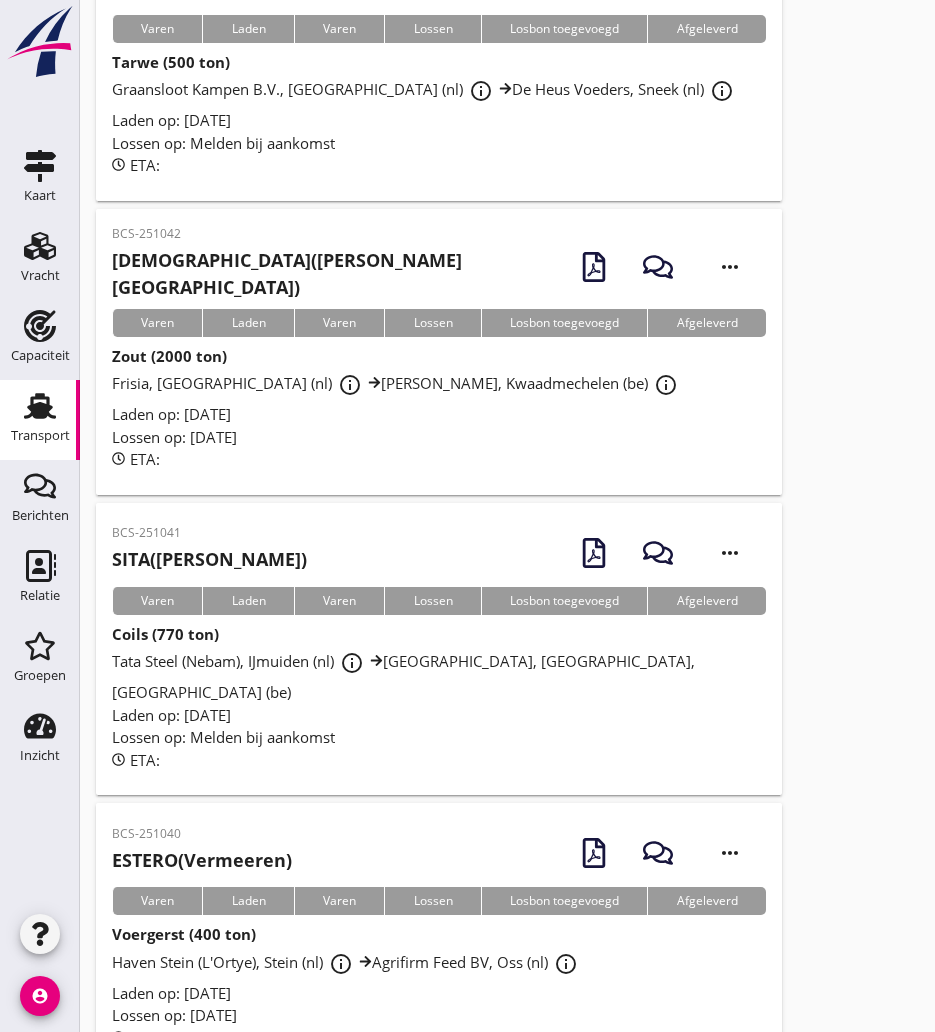 click on "ETA:" at bounding box center (439, 165) 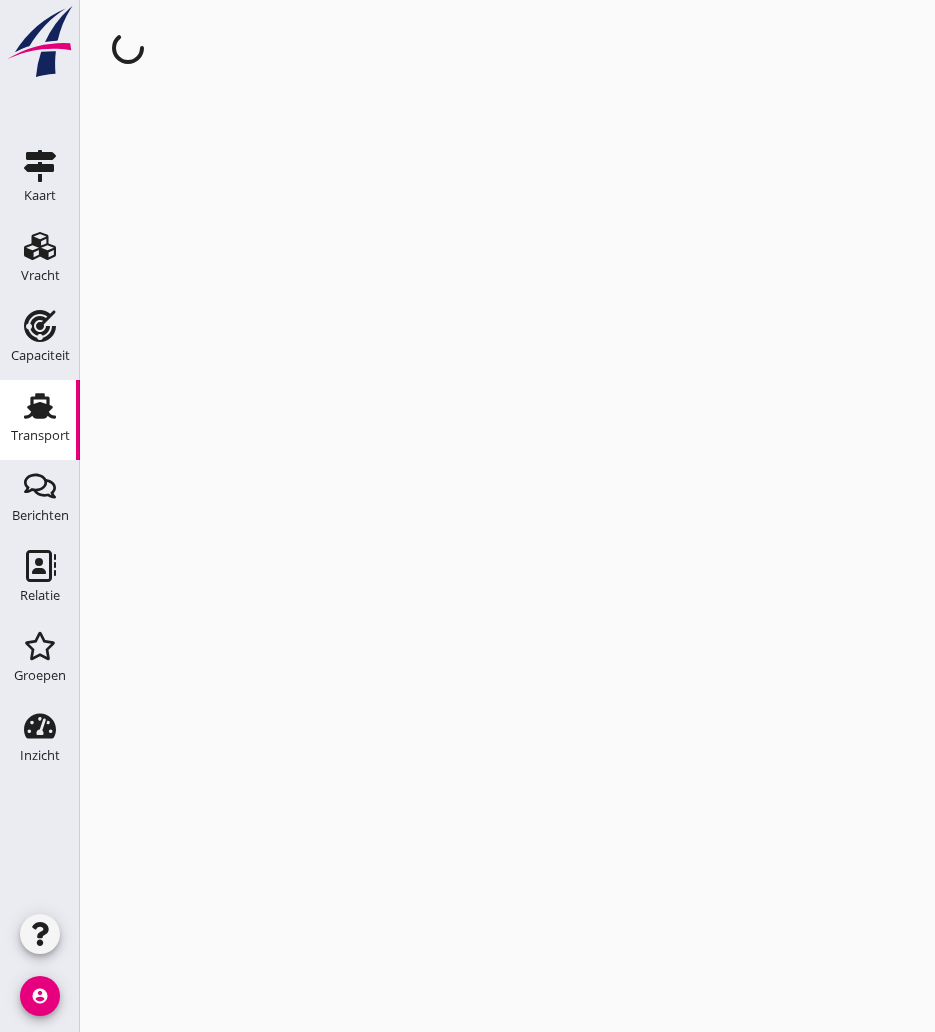 scroll, scrollTop: 0, scrollLeft: 0, axis: both 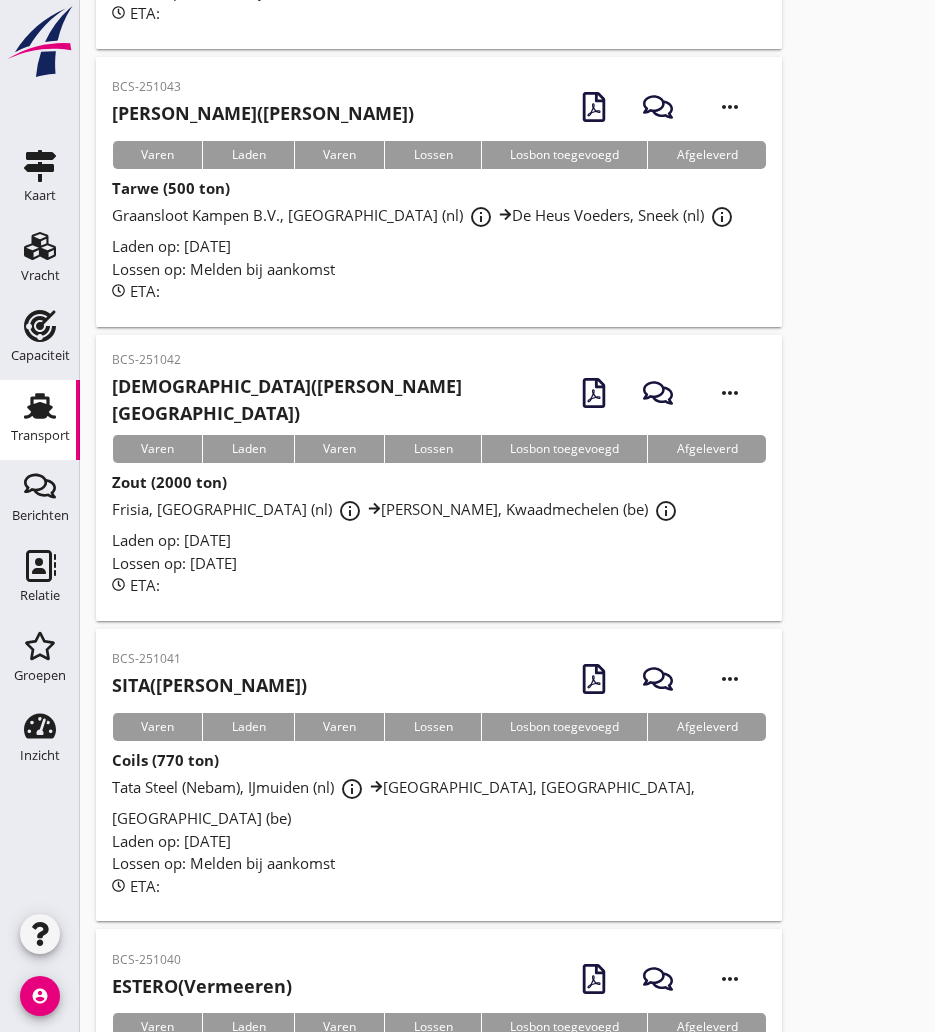 click on "BCS-251042" at bounding box center (339, 360) 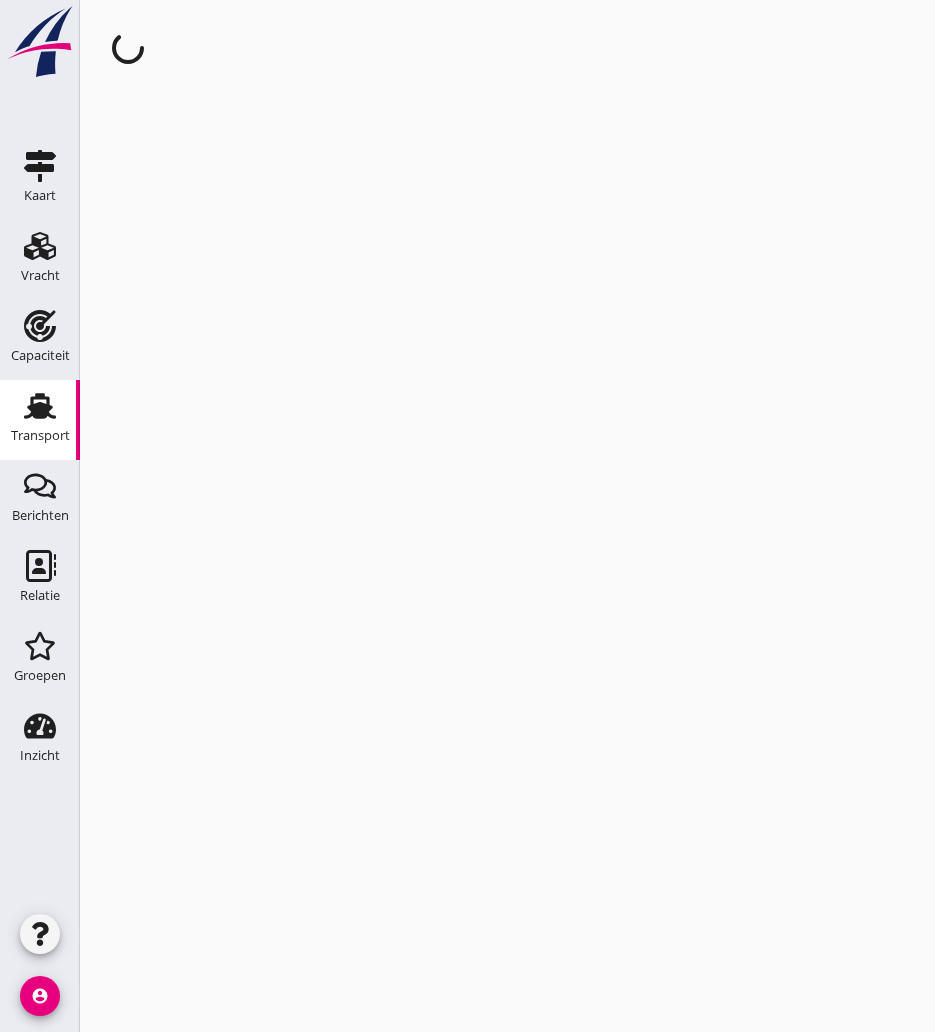 scroll, scrollTop: 0, scrollLeft: 0, axis: both 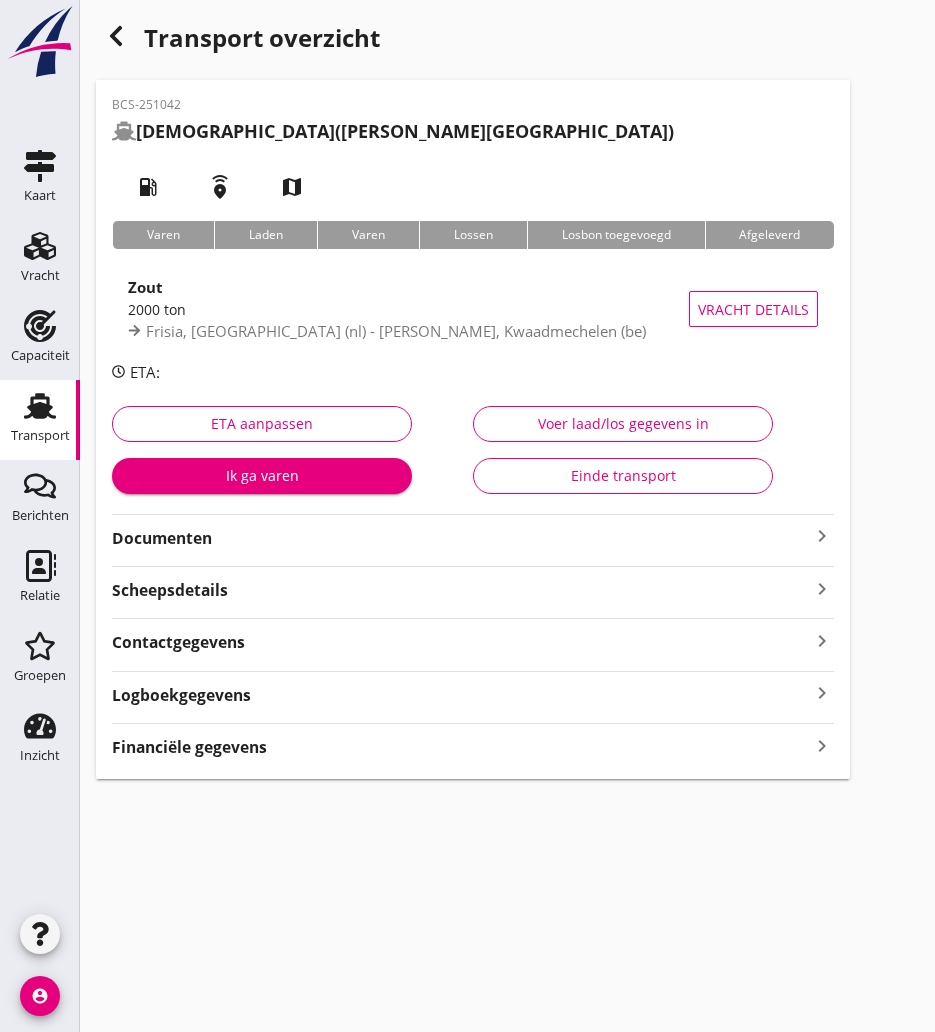 click on "Documenten" at bounding box center [461, 538] 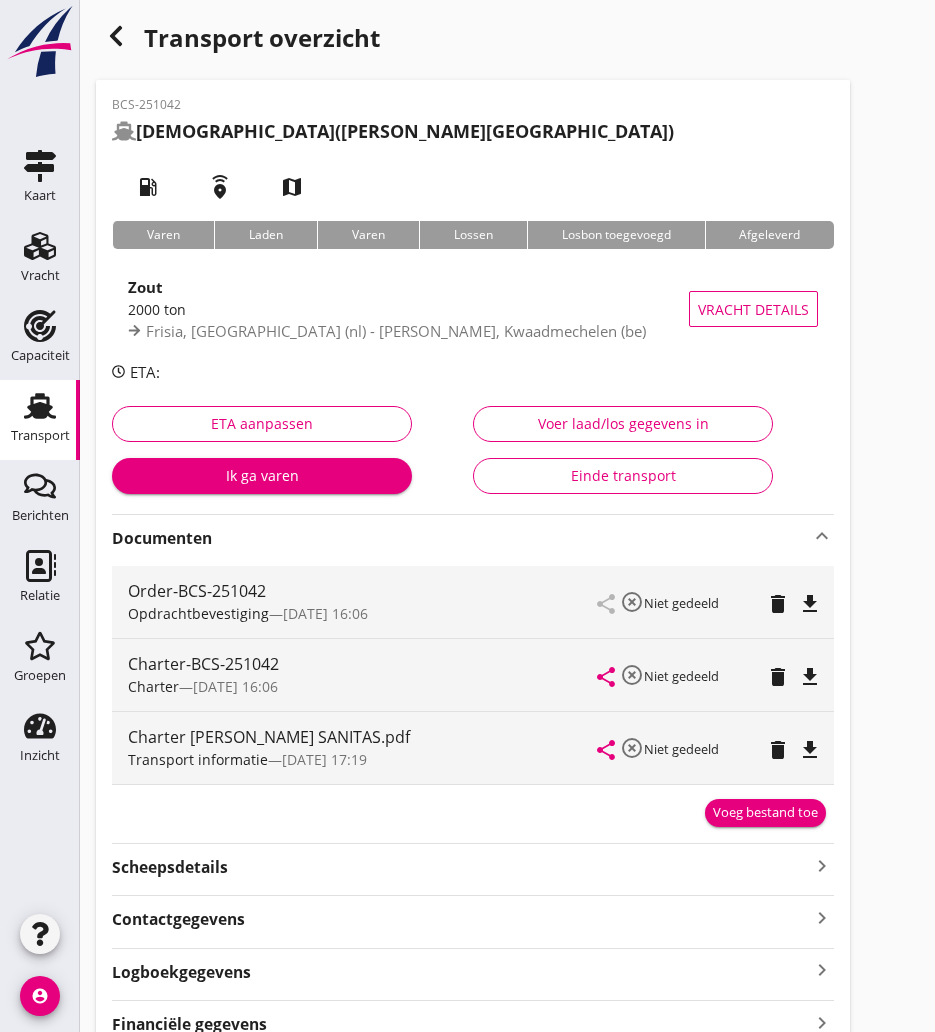 click on "file_download" at bounding box center [810, 677] 